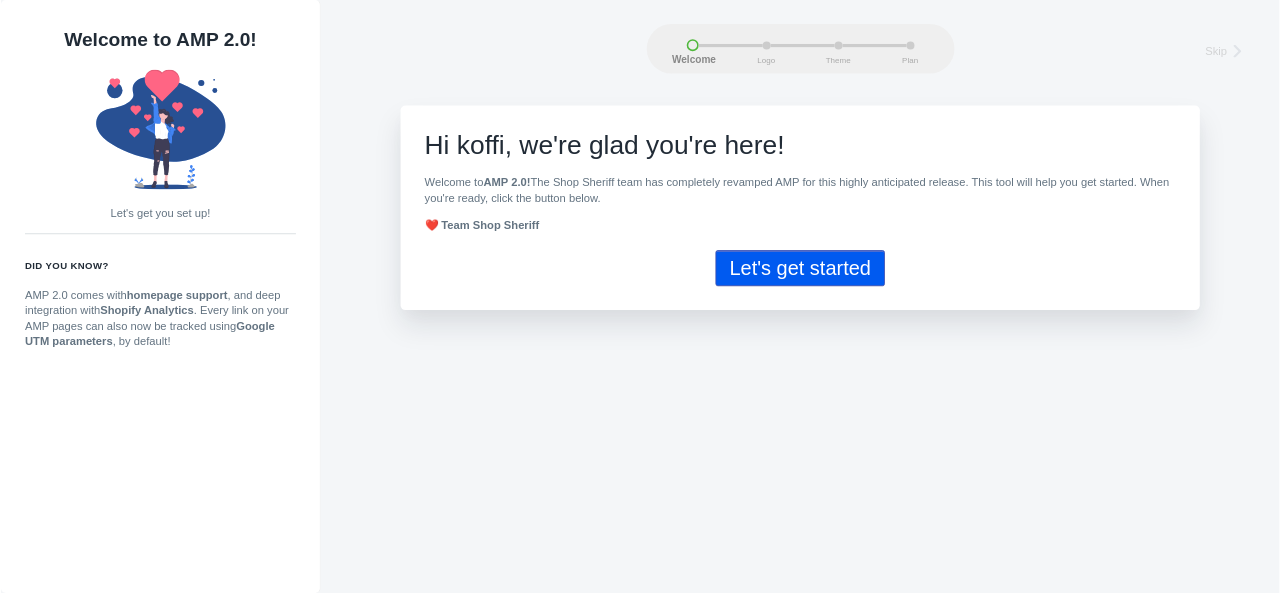 scroll, scrollTop: 0, scrollLeft: 0, axis: both 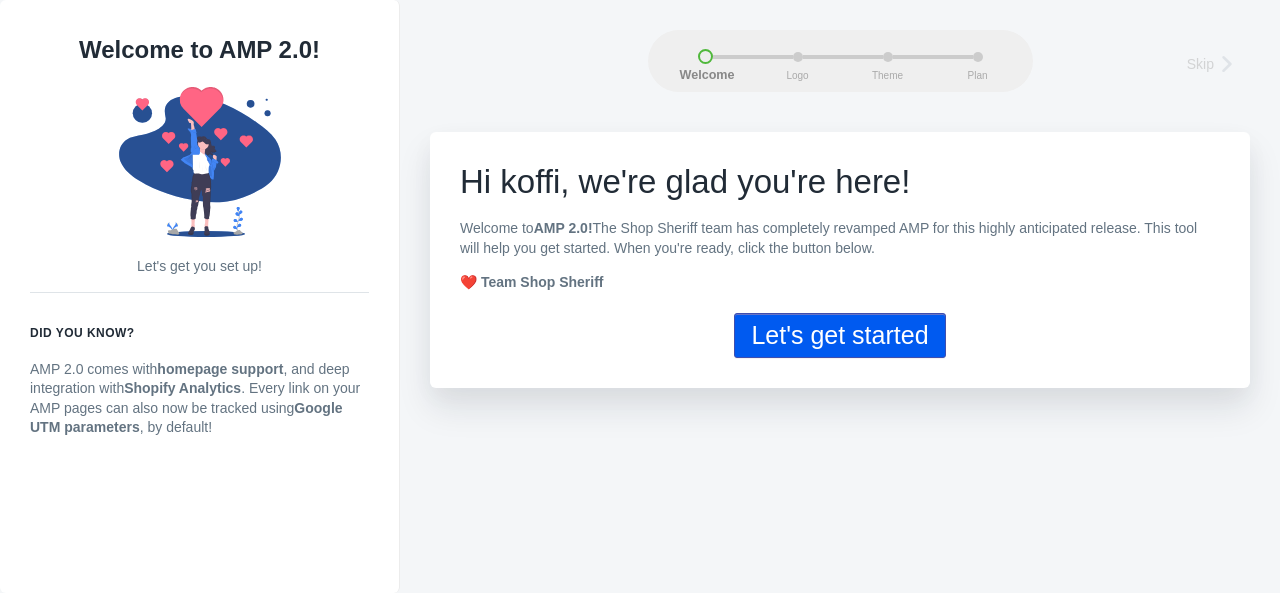 click on "Let's get started" 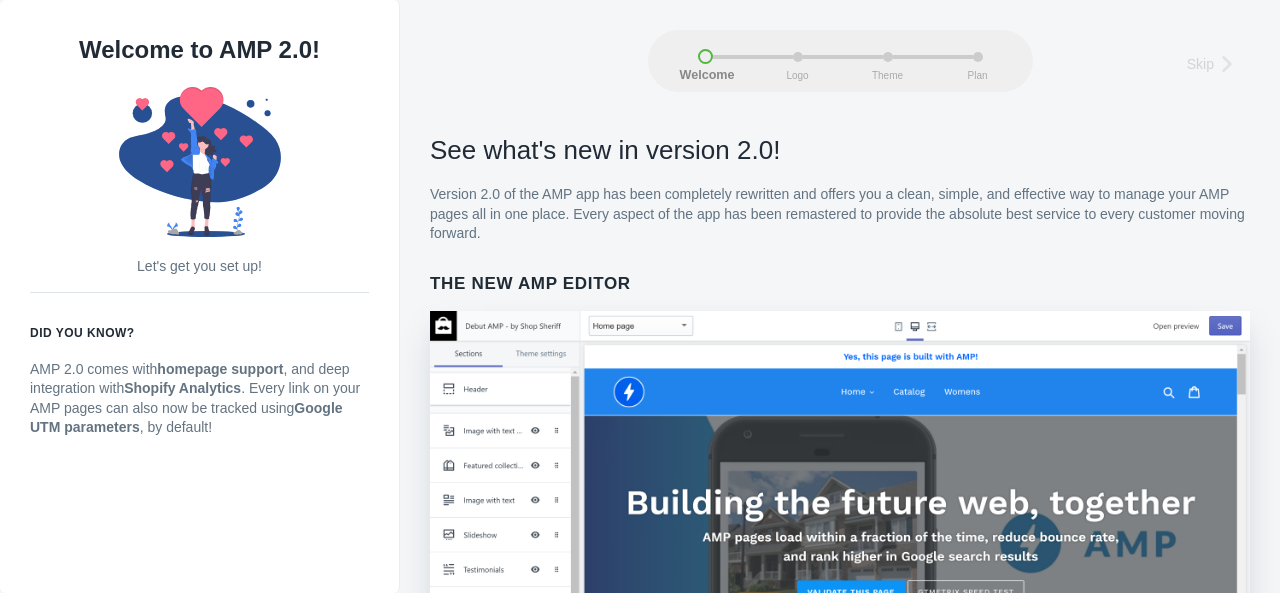 click on "Let's get started" 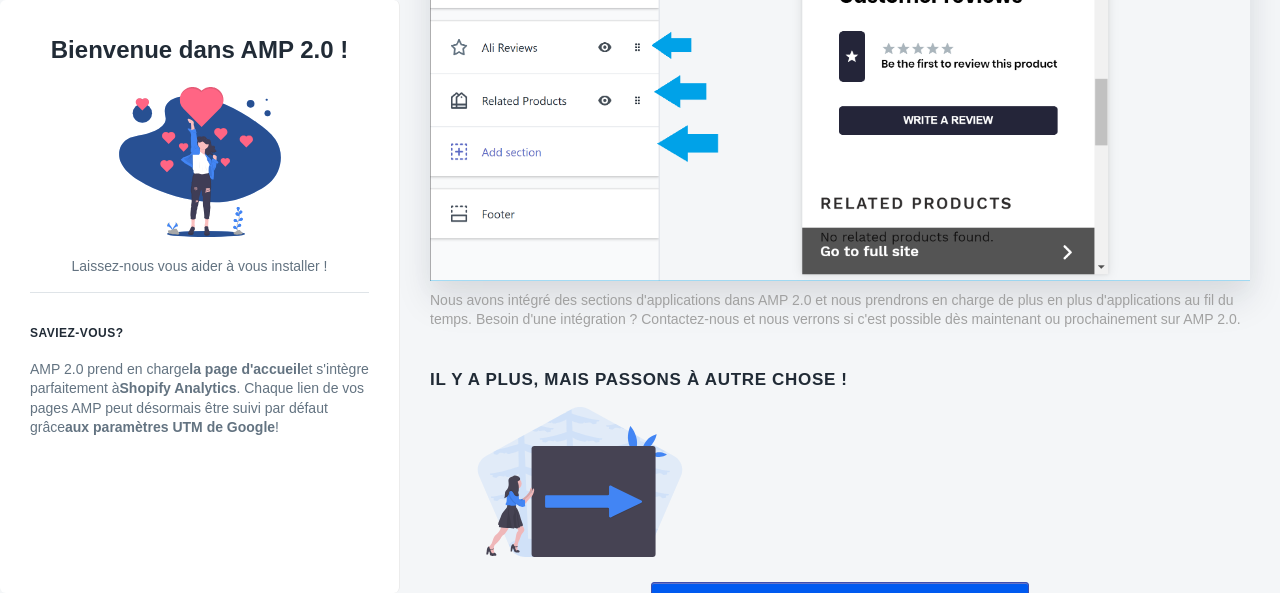 scroll, scrollTop: 1461, scrollLeft: 0, axis: vertical 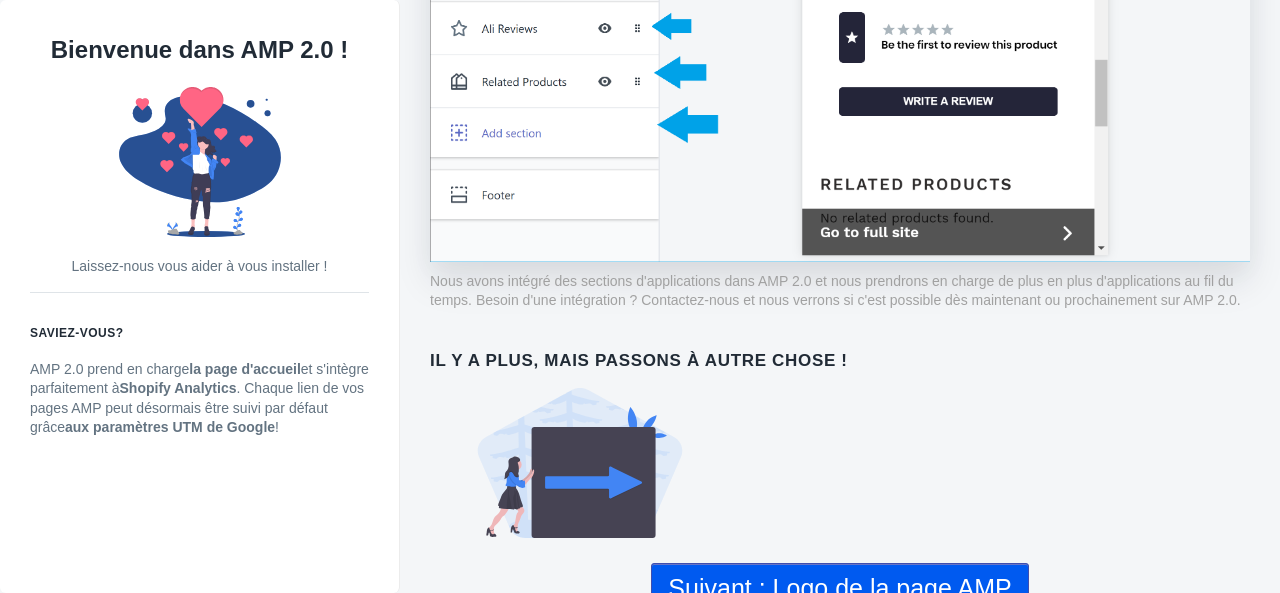 click on "Suivant : Logo de la page AMP" 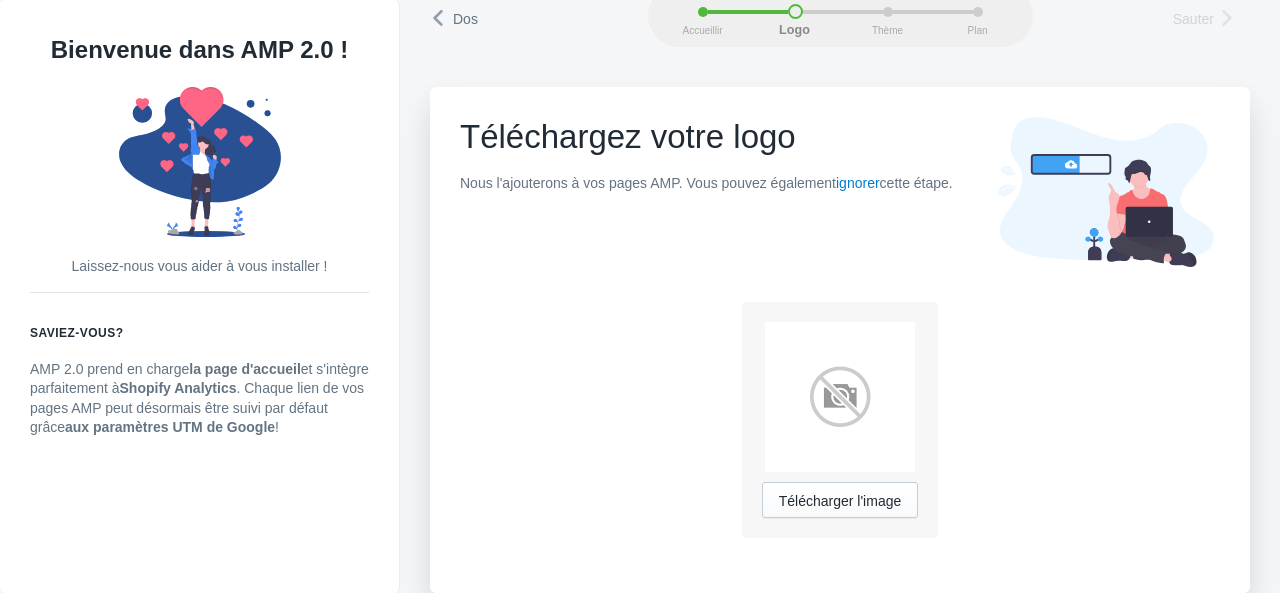 scroll, scrollTop: 0, scrollLeft: 0, axis: both 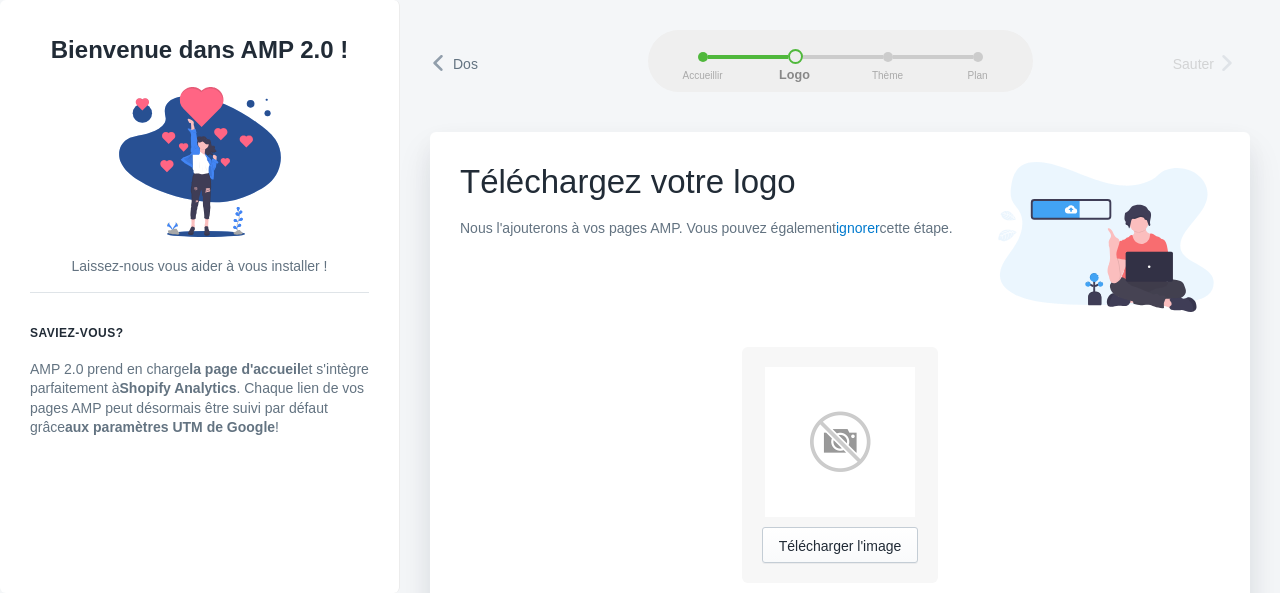 click on "Dos Sauter Accueillir Logo Thème Plan Dos Accueillir Logo Thème Plan Sauter Téléchargez votre logo Nous l'ajouterons à vos pages AMP. Vous pouvez également  ignorer  cette étape. Télécharger l'image" at bounding box center (840, 96) 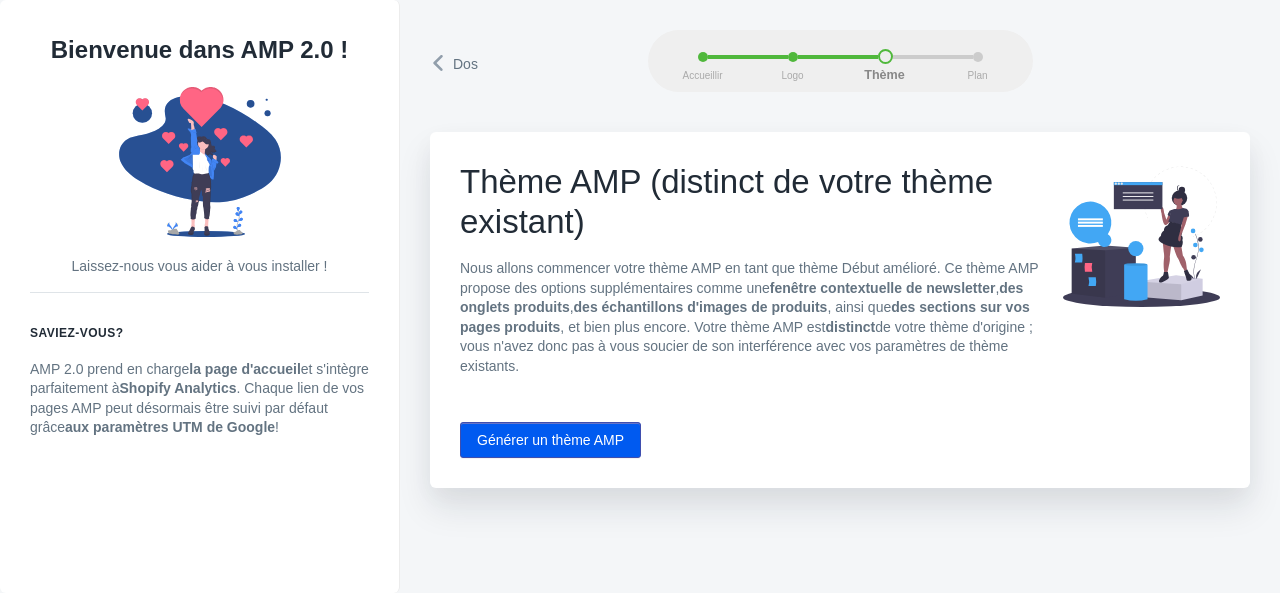 click on "Générer un thème AMP" 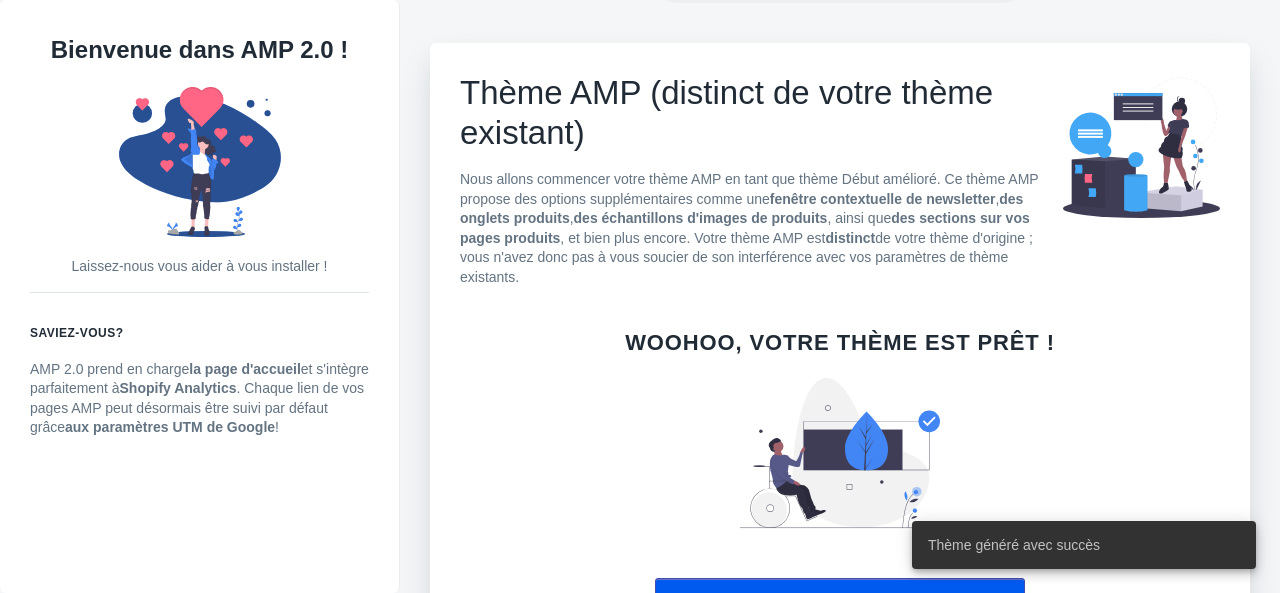 scroll, scrollTop: 136, scrollLeft: 0, axis: vertical 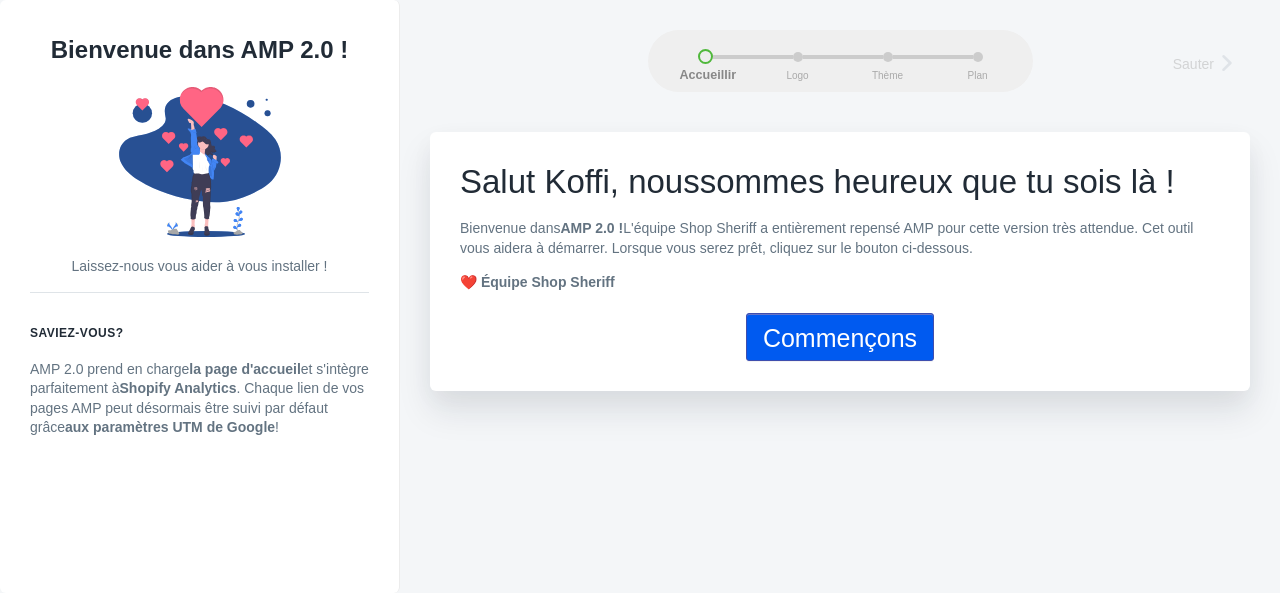 click on "Commençons" 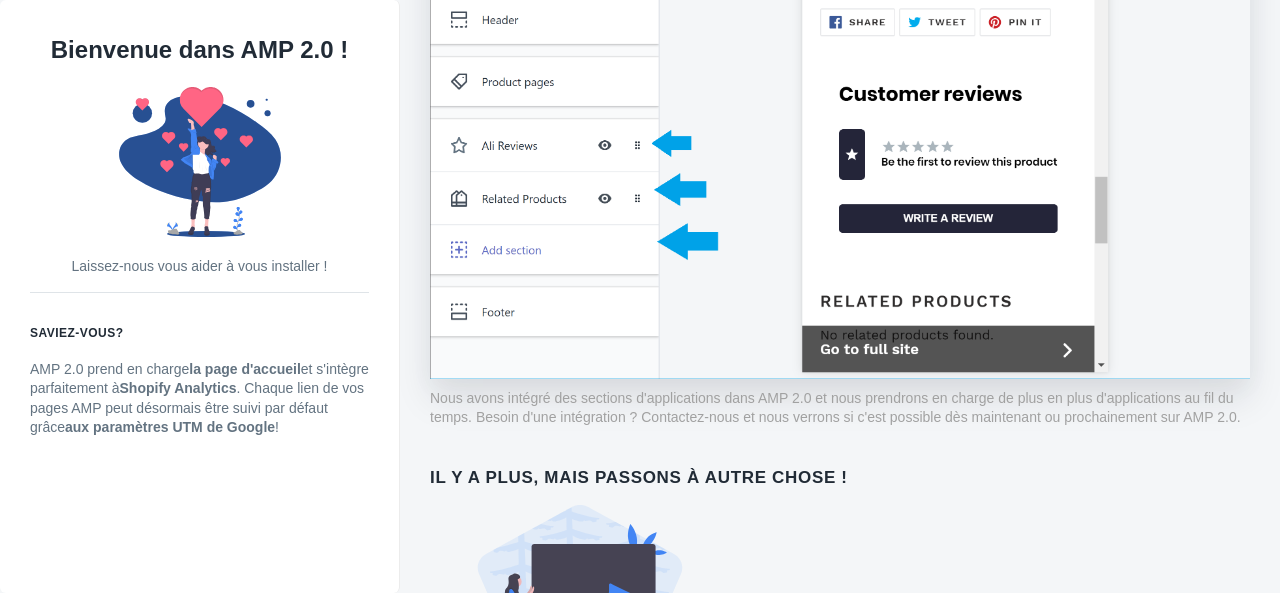 scroll, scrollTop: 1461, scrollLeft: 0, axis: vertical 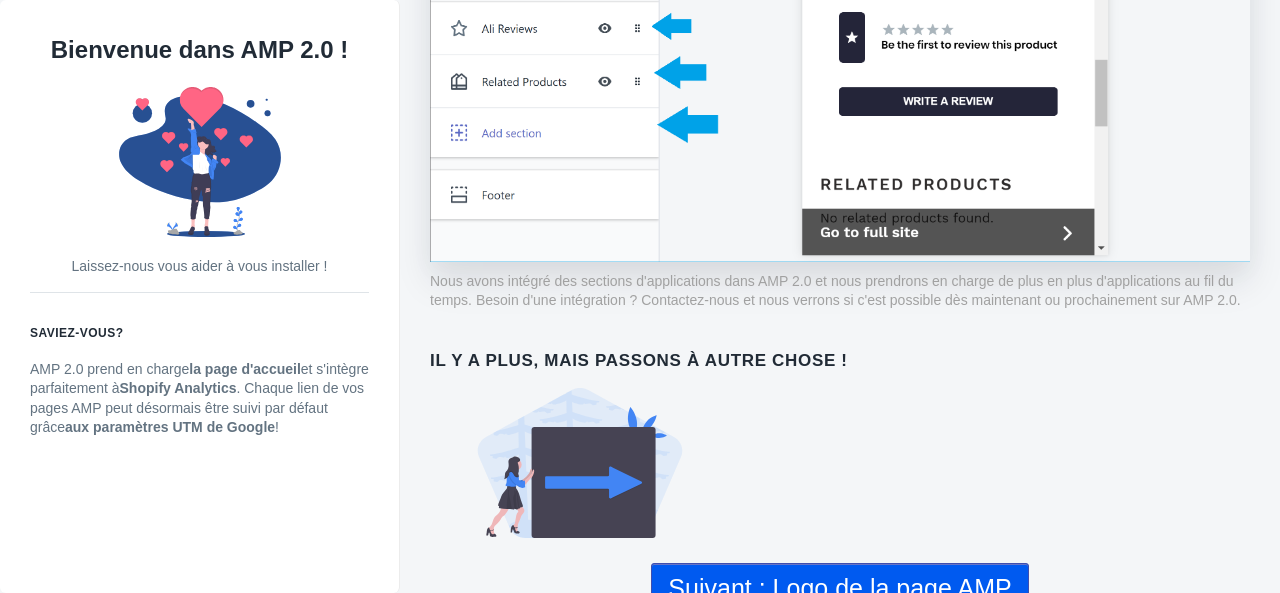 click 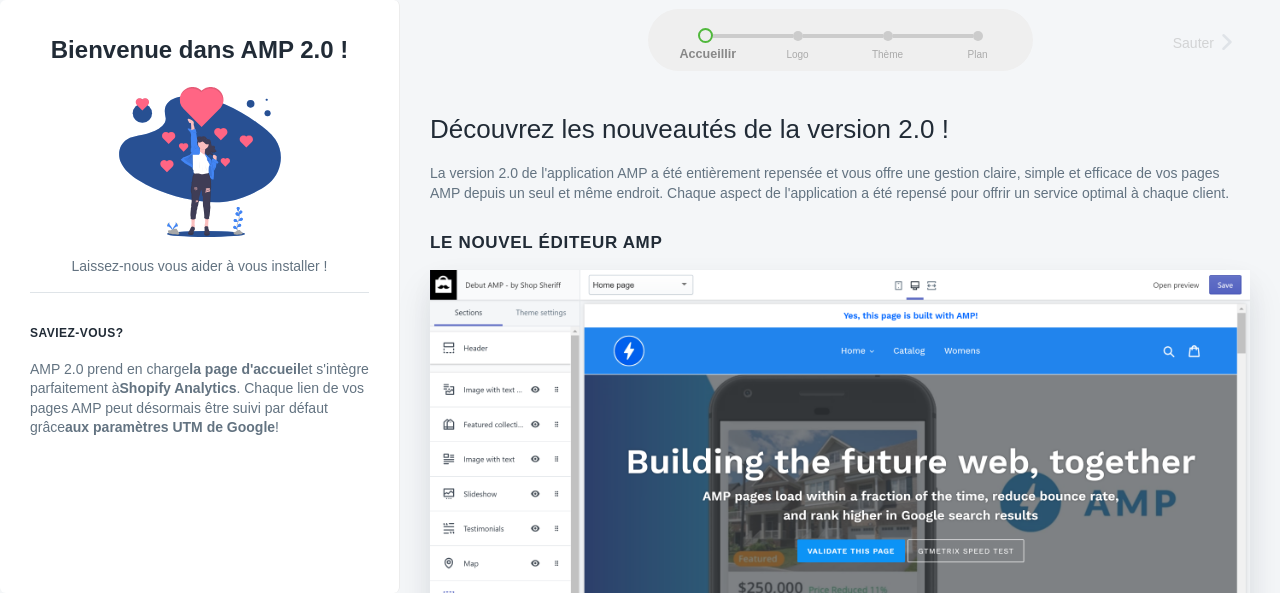 scroll, scrollTop: 0, scrollLeft: 0, axis: both 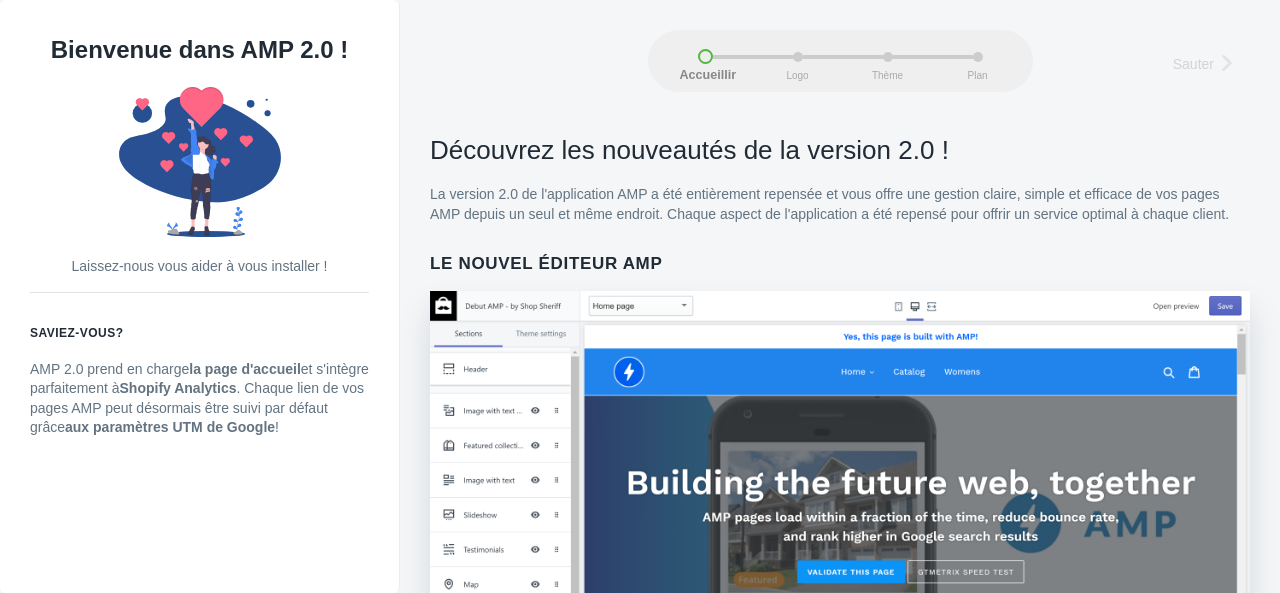 click on "Sauter" at bounding box center [1209, 63] 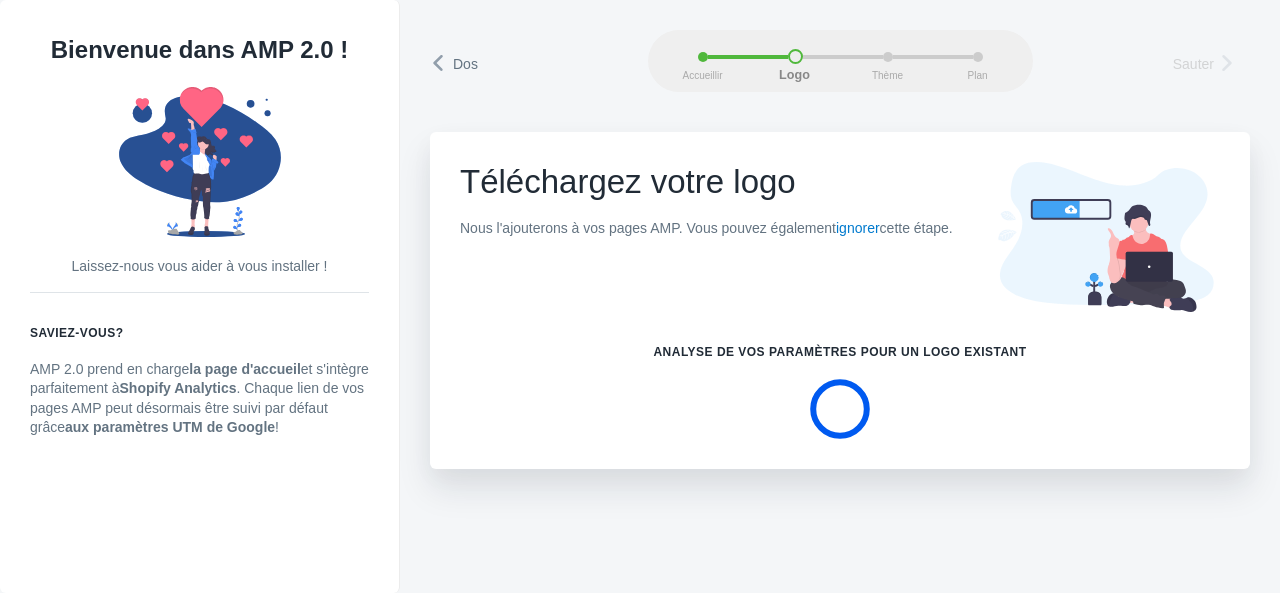 click on "Sauter" at bounding box center [1193, 64] 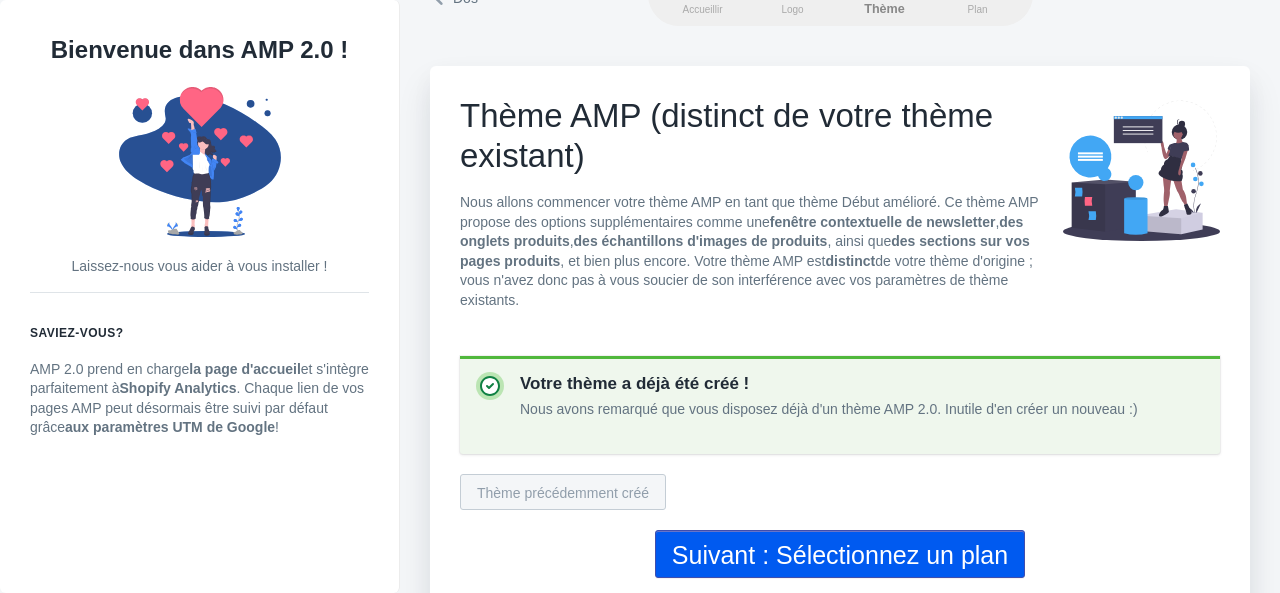 scroll, scrollTop: 69, scrollLeft: 0, axis: vertical 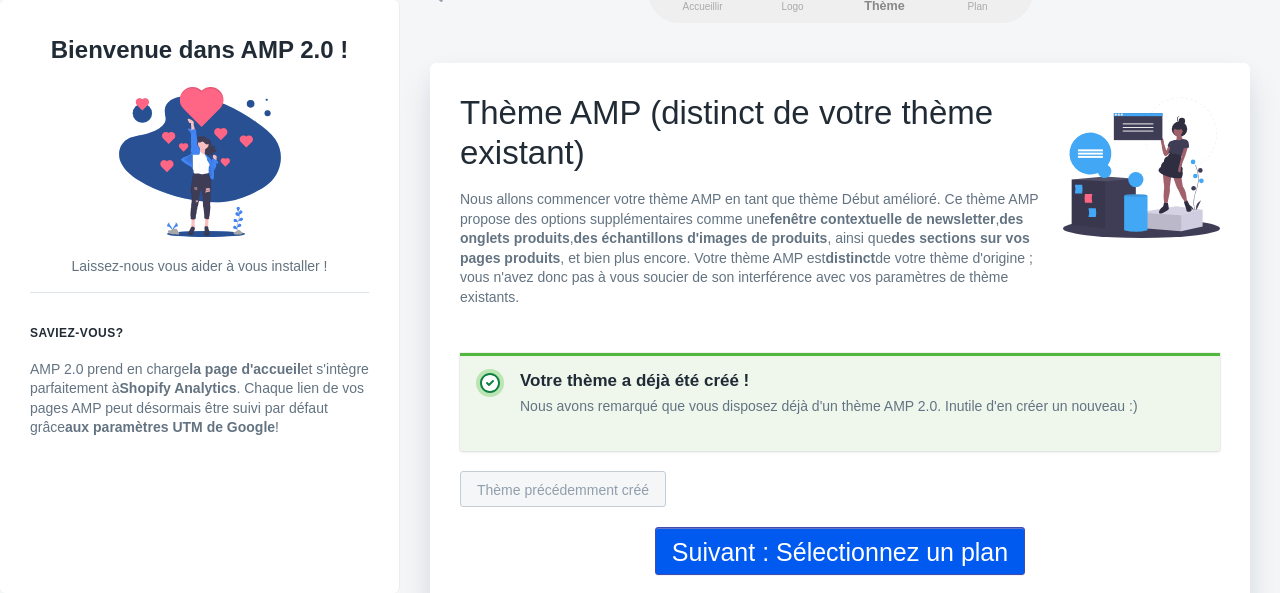 click on "Suivant : Sélectionnez un plan" 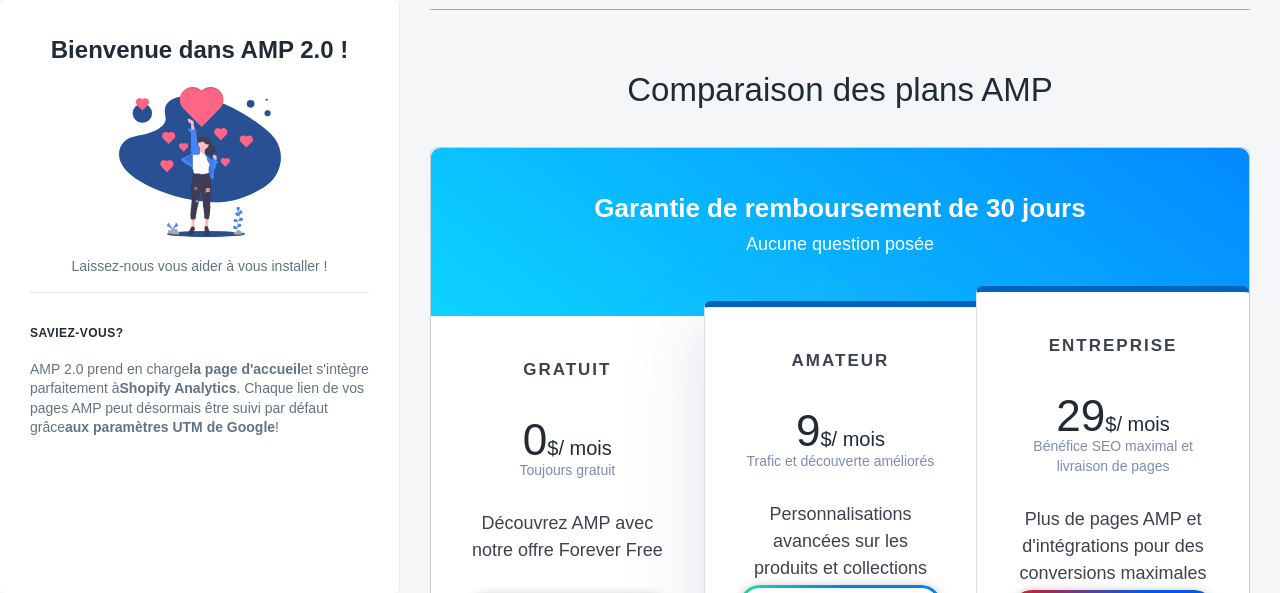 scroll, scrollTop: 1100, scrollLeft: 0, axis: vertical 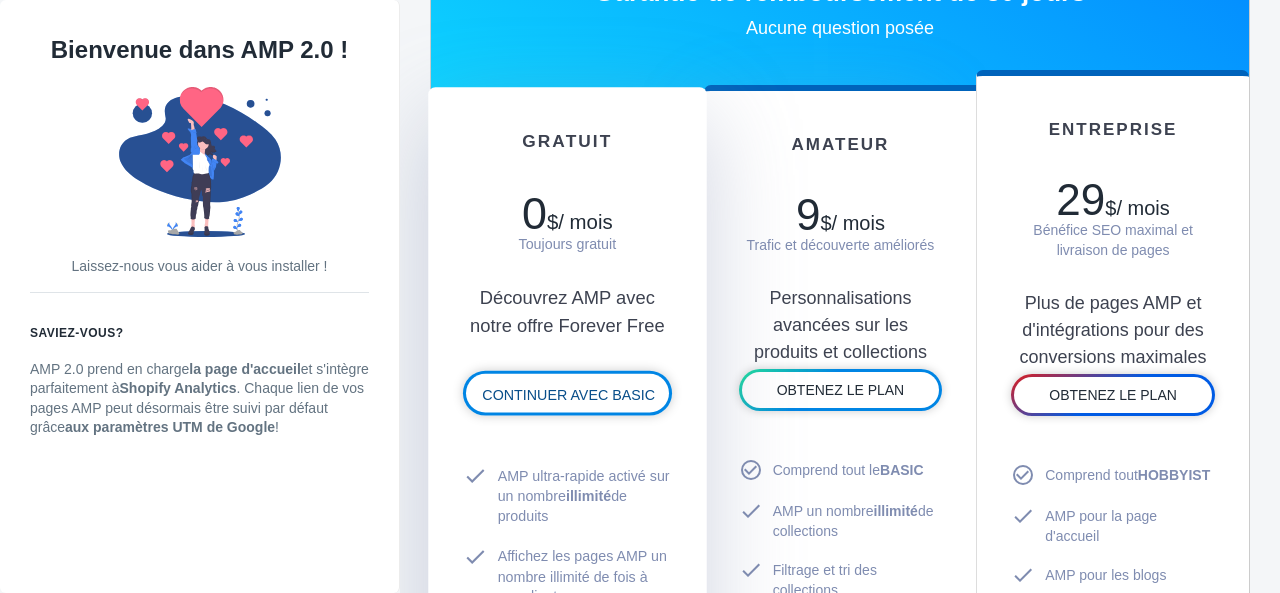 click on "CONTINUER AVEC BASIC" at bounding box center (567, 393) 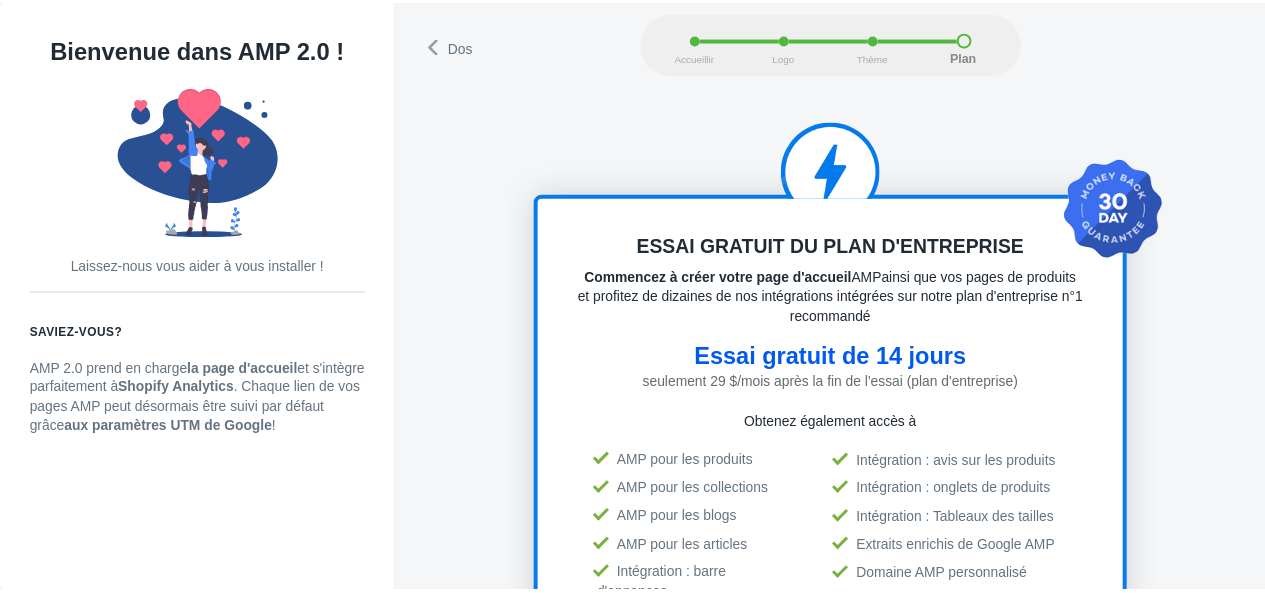 scroll, scrollTop: 2, scrollLeft: 0, axis: vertical 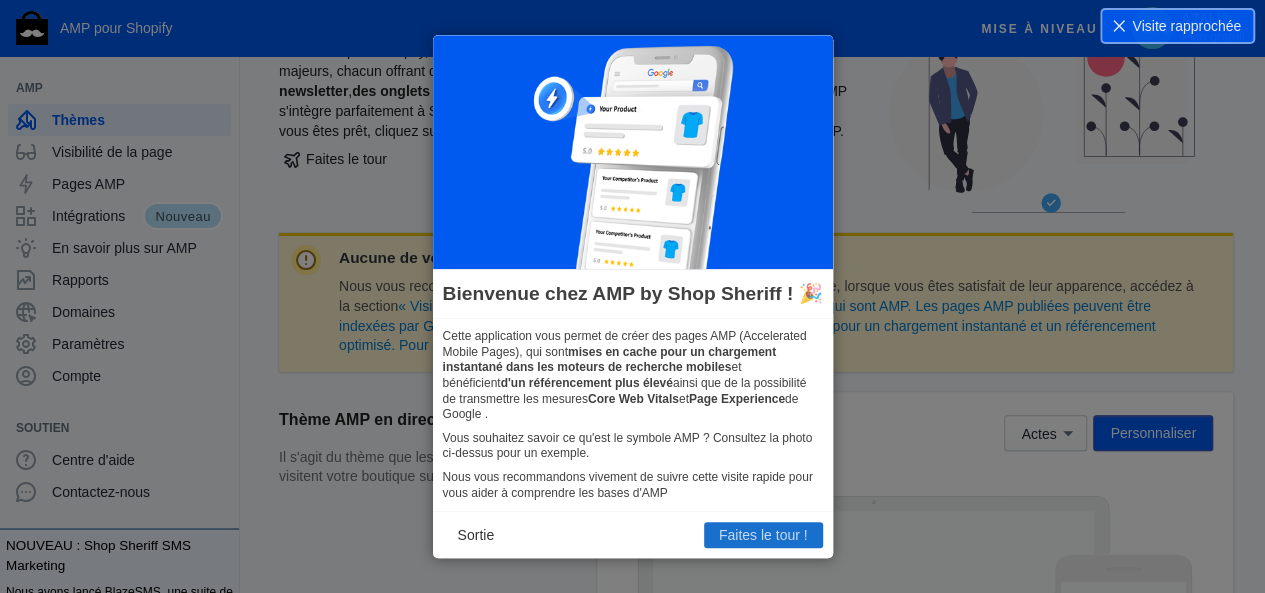 click on "Faites le tour !" at bounding box center (763, 535) 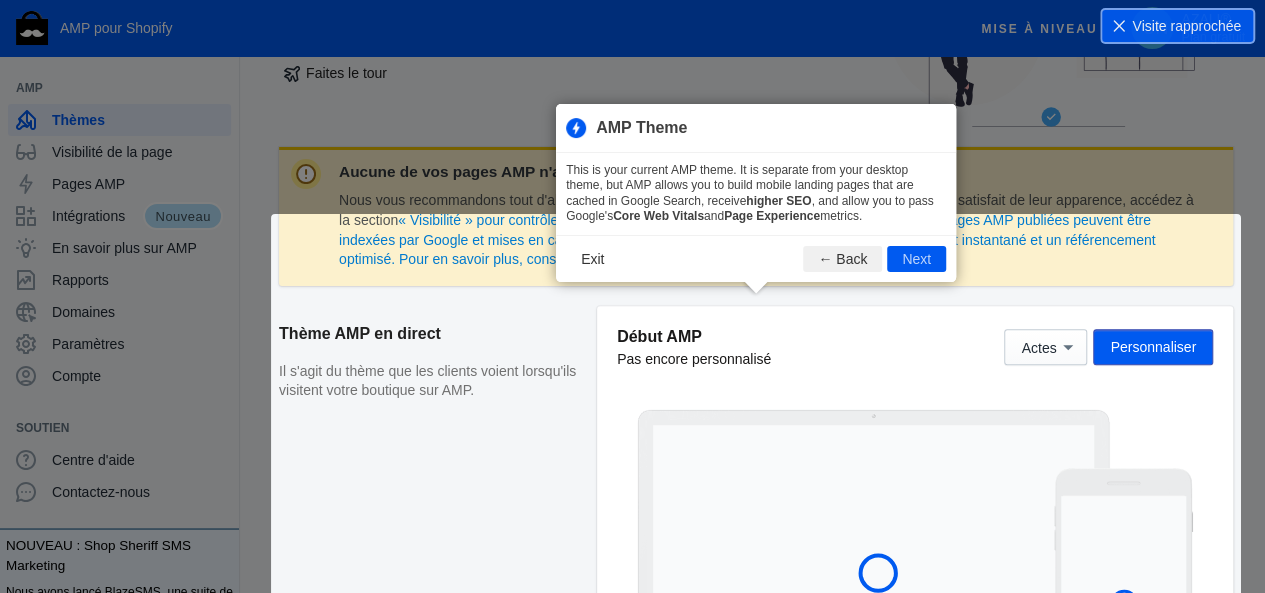 scroll, scrollTop: 292, scrollLeft: 0, axis: vertical 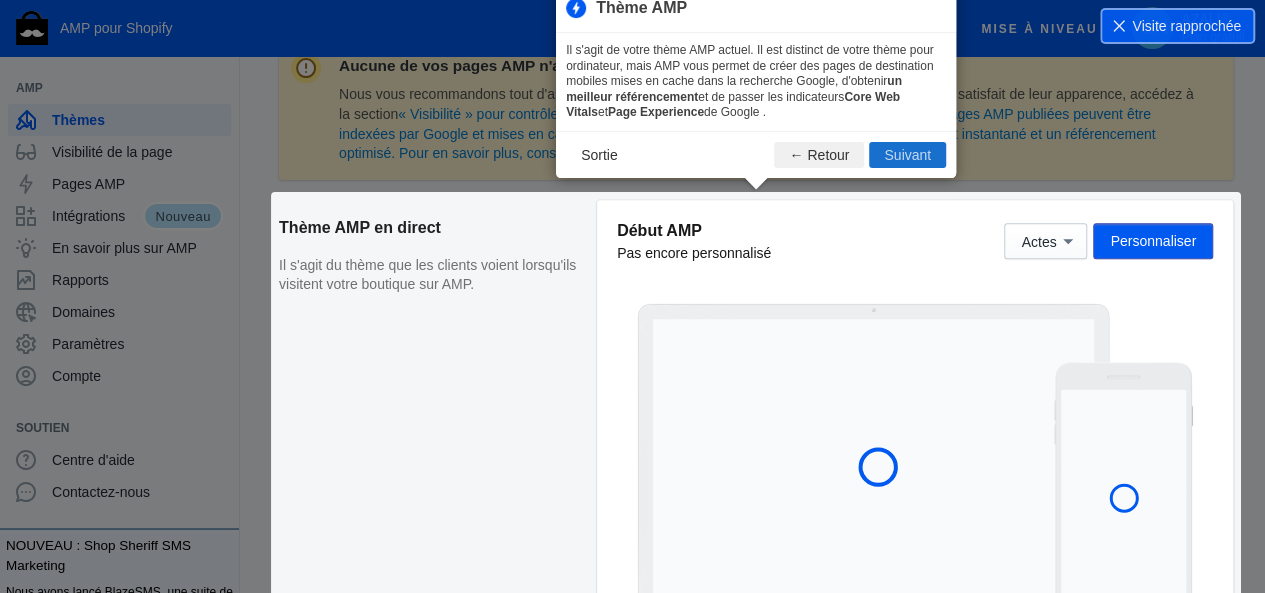 click on "Suivant" at bounding box center (907, 155) 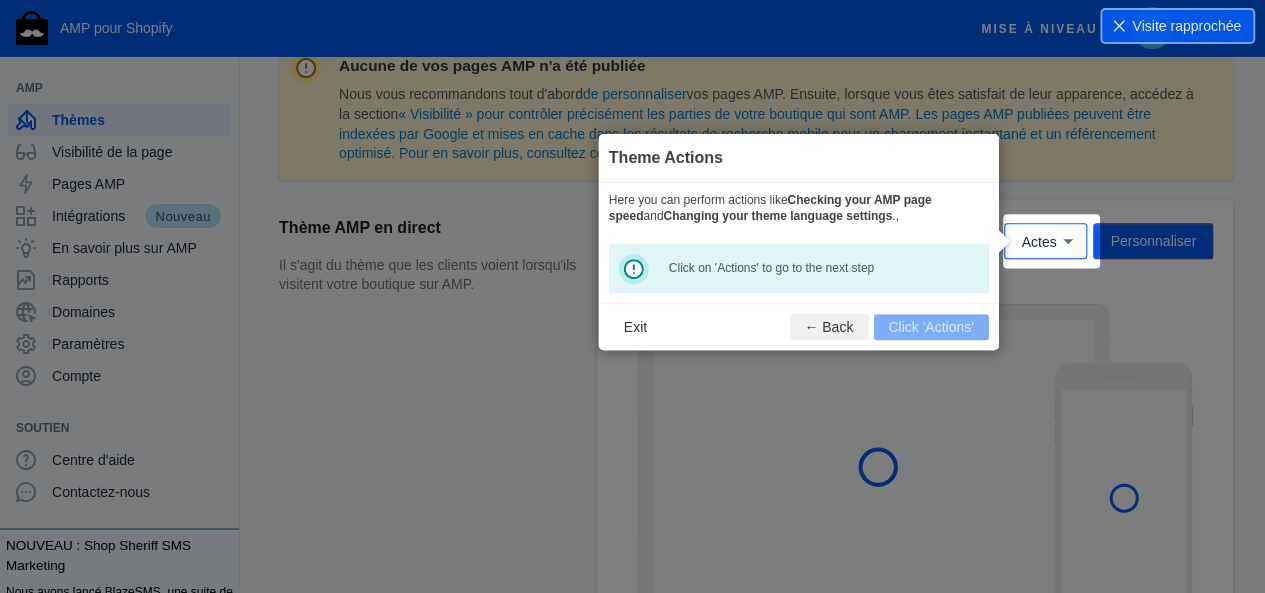 scroll, scrollTop: 314, scrollLeft: 0, axis: vertical 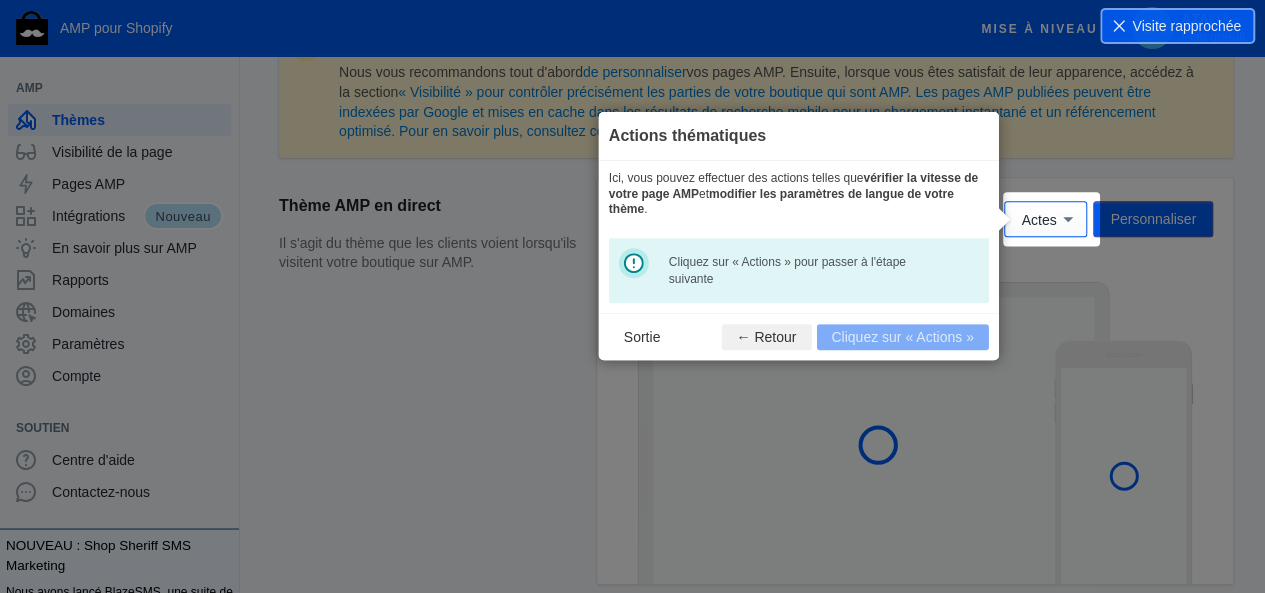 click on "Sortie ← Retour Cliquez sur « Actions »" at bounding box center [799, 336] 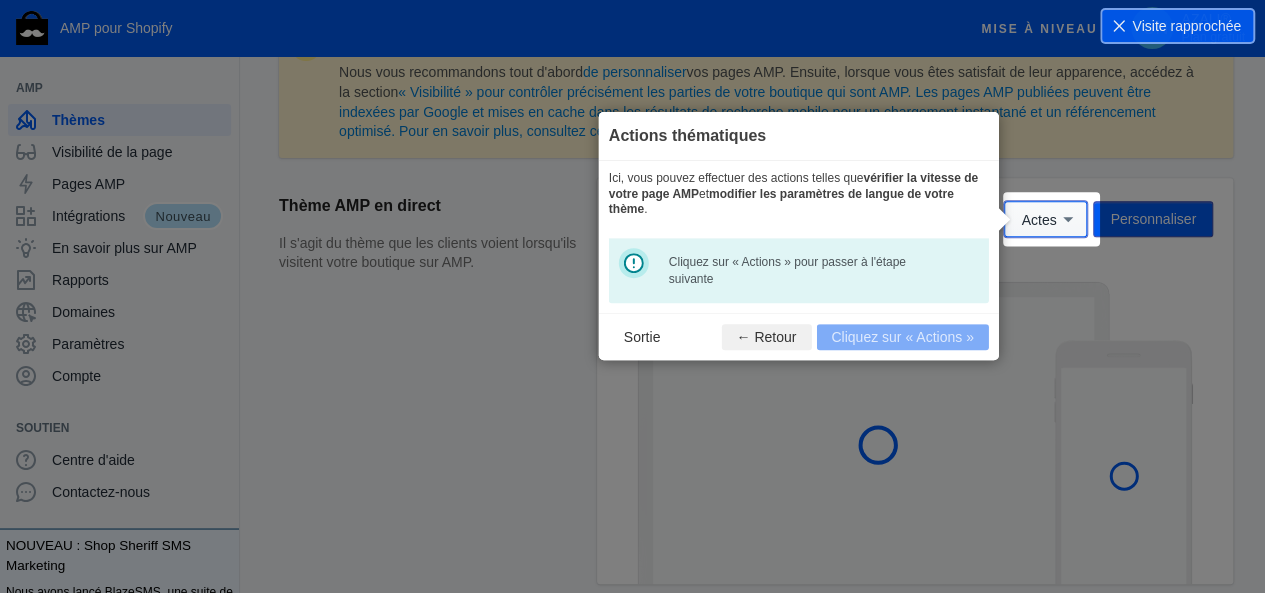 click on "Actes" at bounding box center (1045, 219) 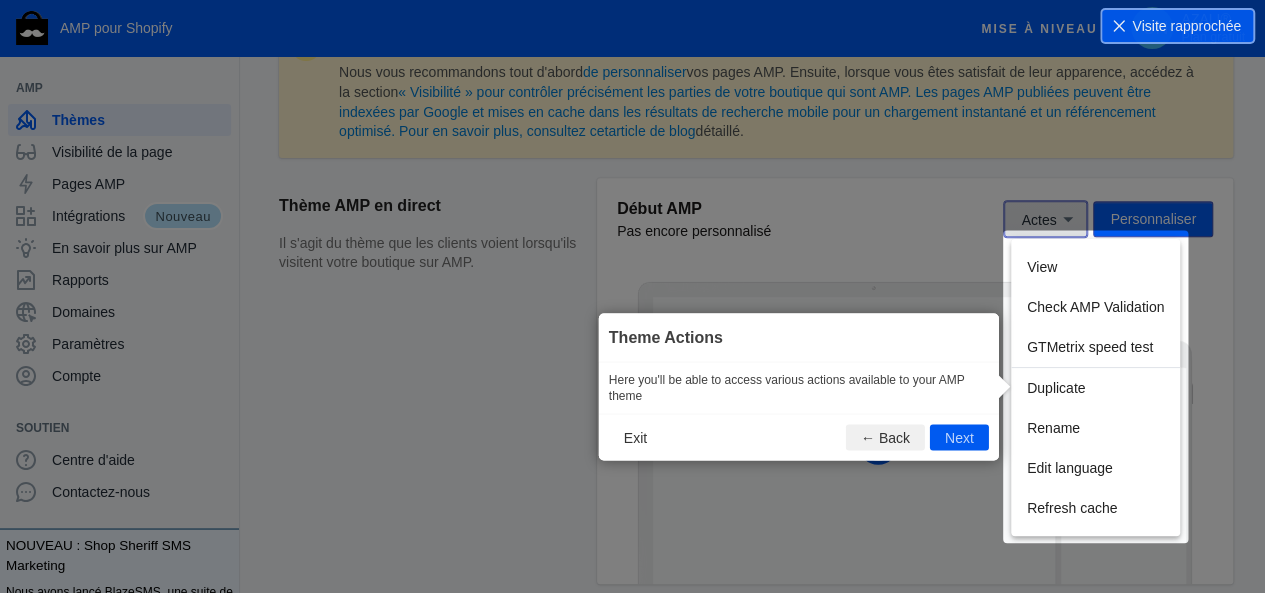 scroll, scrollTop: 352, scrollLeft: 0, axis: vertical 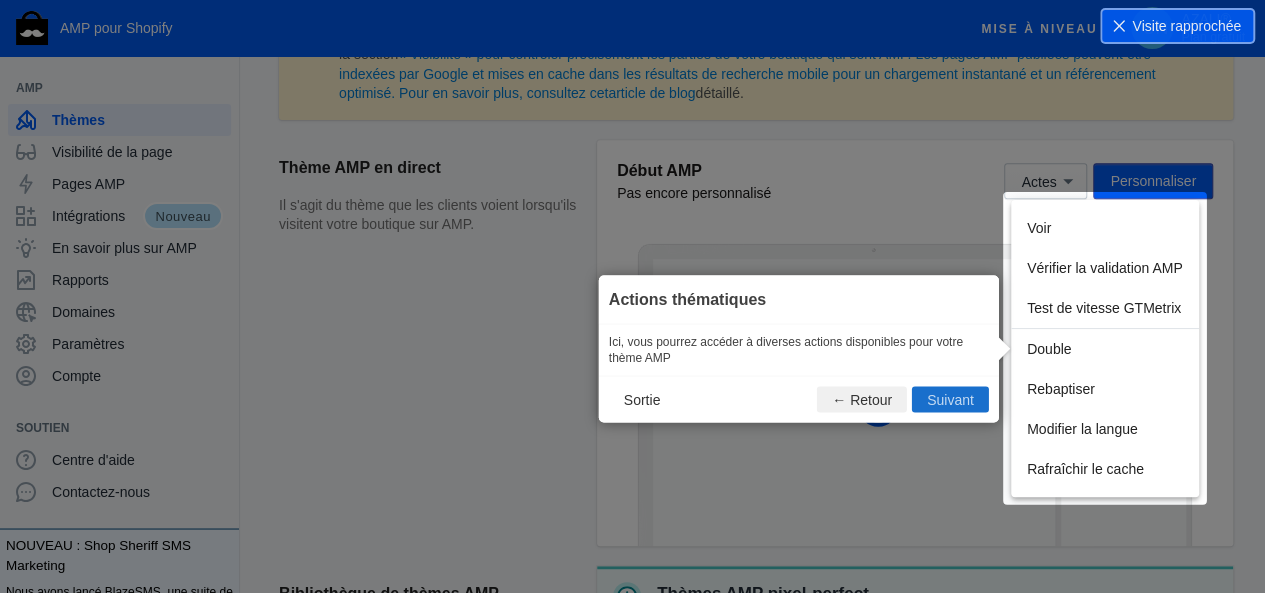 click on "Suivant" at bounding box center [950, 400] 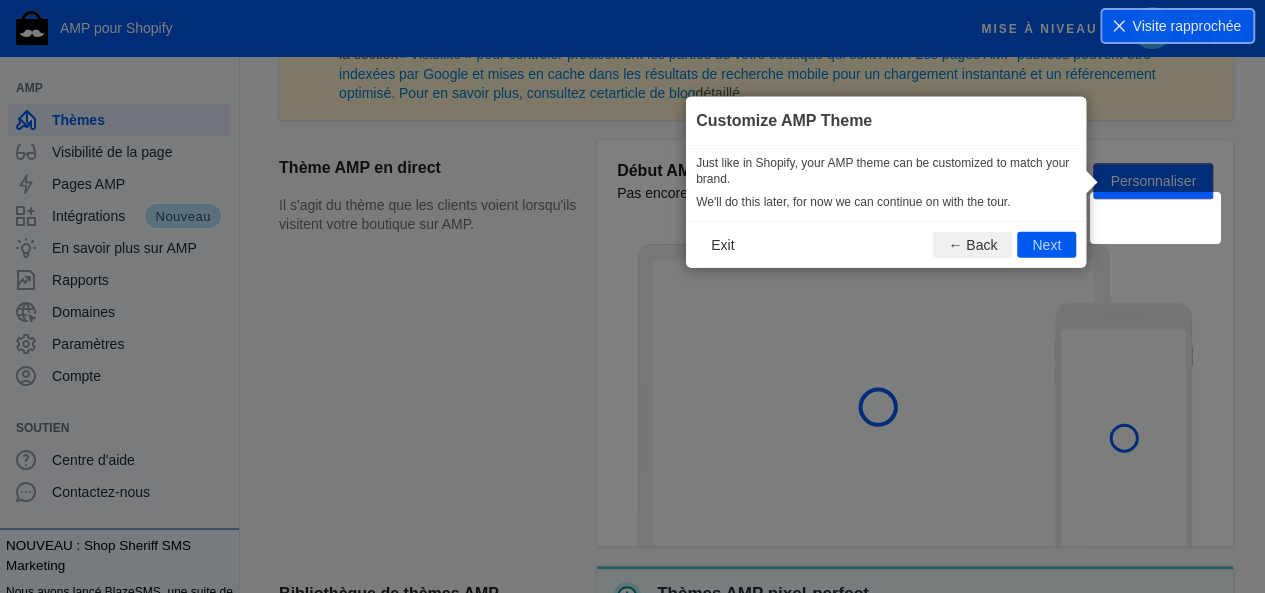 scroll, scrollTop: 315, scrollLeft: 0, axis: vertical 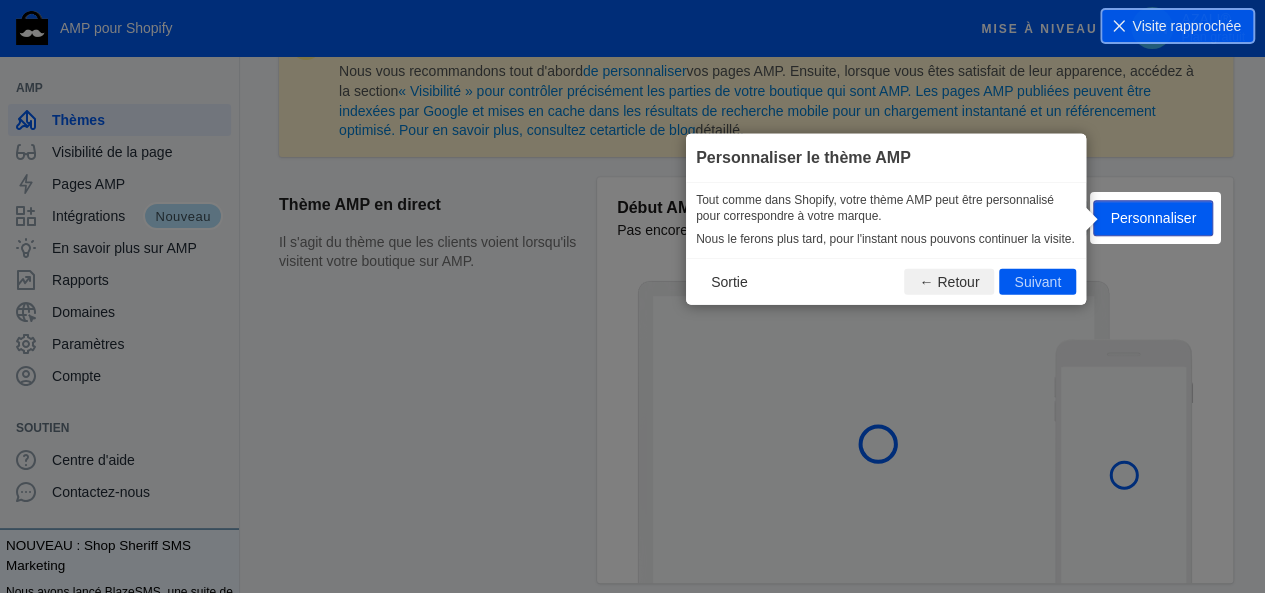 click on "Suivant" at bounding box center [1037, 281] 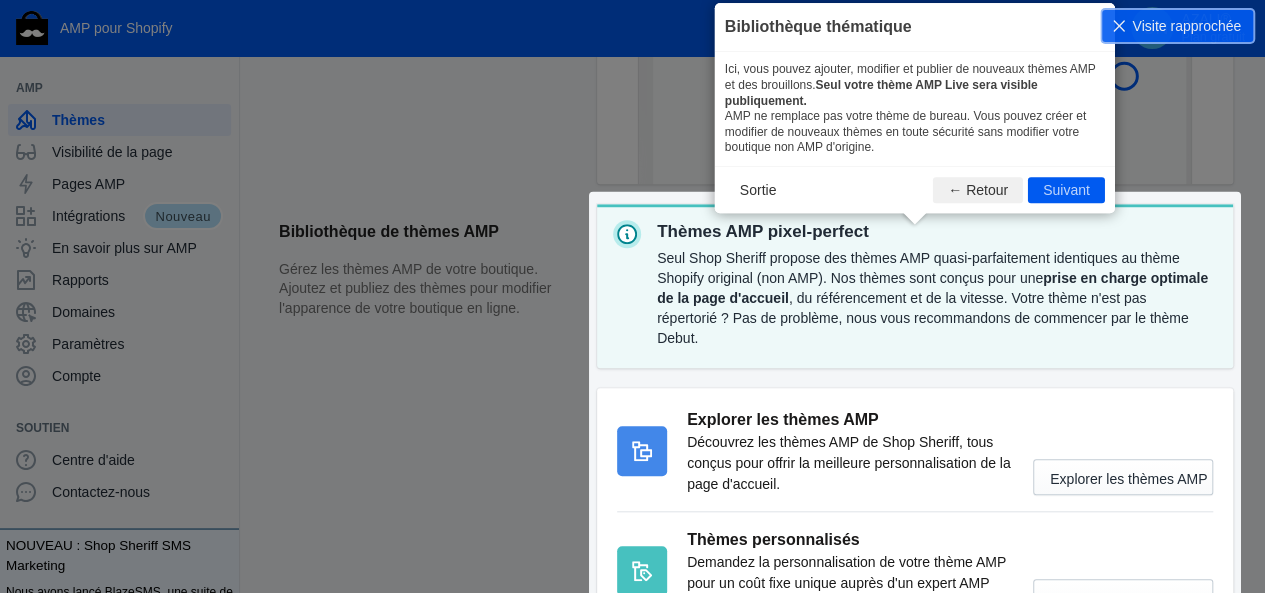 scroll, scrollTop: 718, scrollLeft: 0, axis: vertical 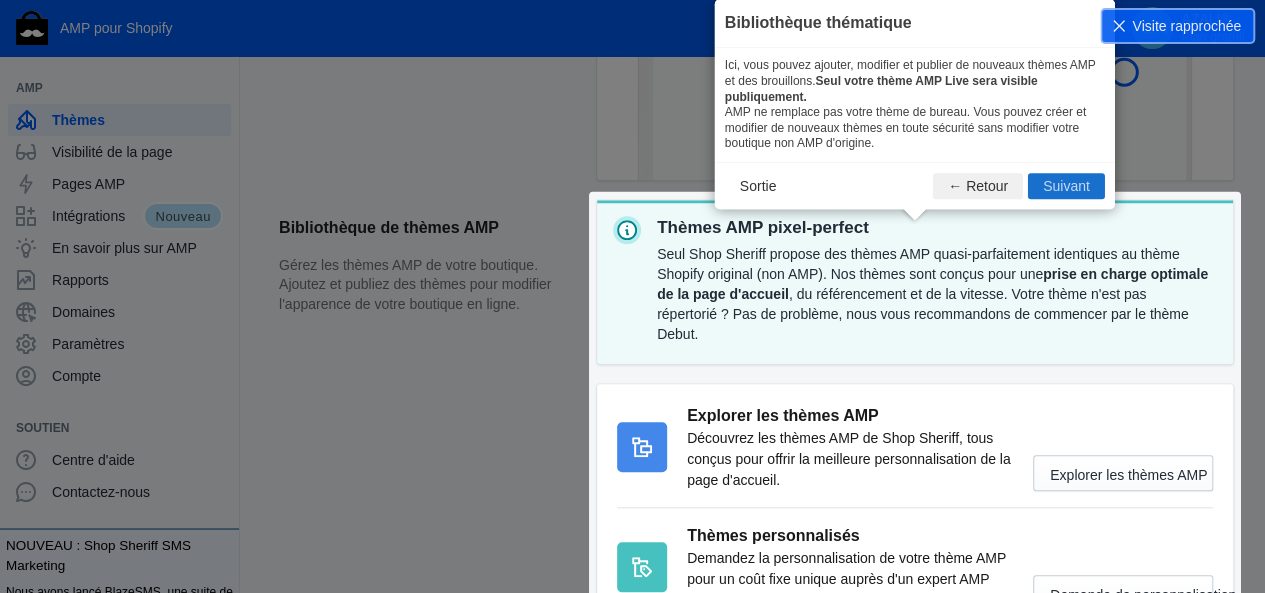 click on "Suivant" at bounding box center [1066, 186] 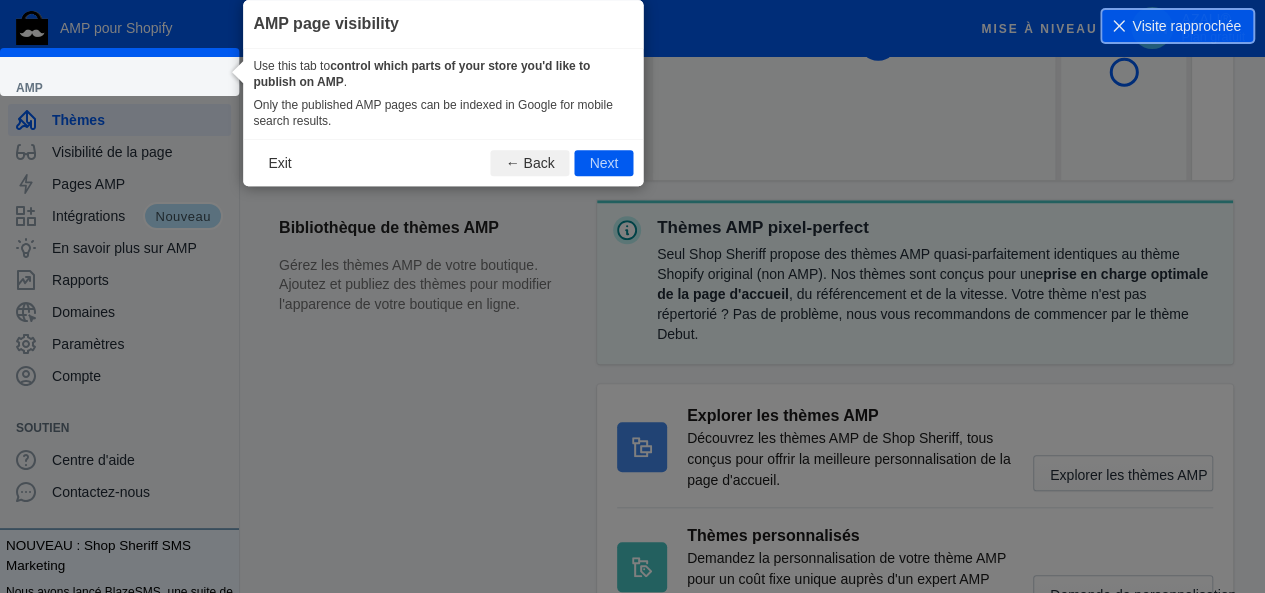 scroll, scrollTop: 80, scrollLeft: 0, axis: vertical 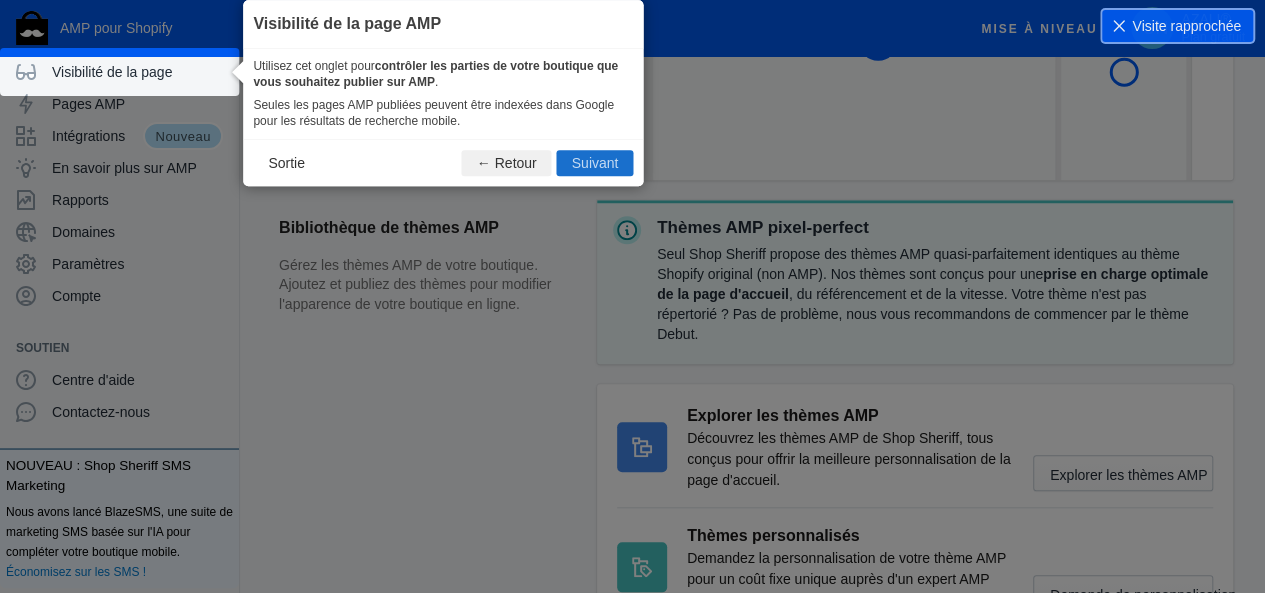 click on "Suivant" at bounding box center [595, 163] 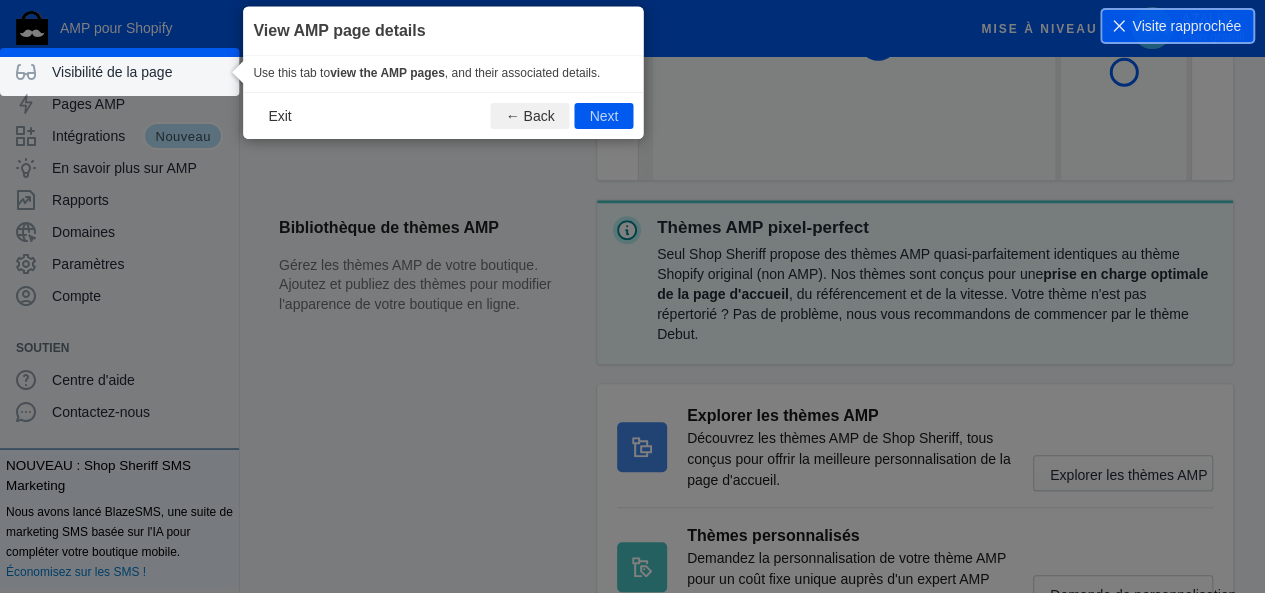scroll, scrollTop: 112, scrollLeft: 0, axis: vertical 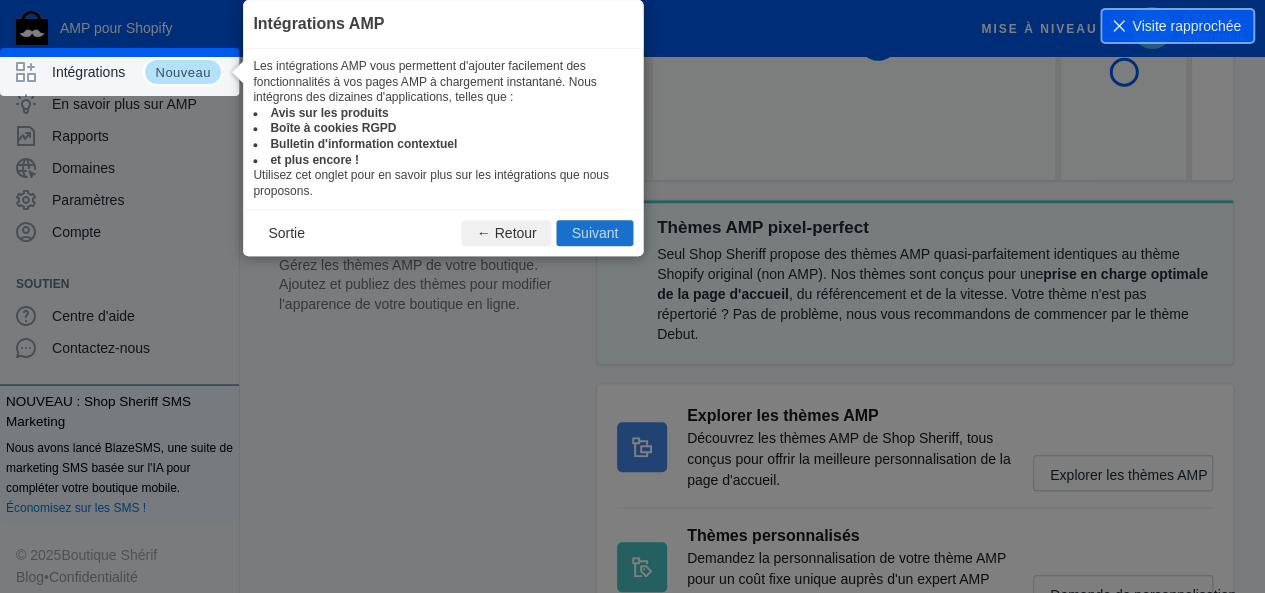 click on "Suivant" at bounding box center [595, 233] 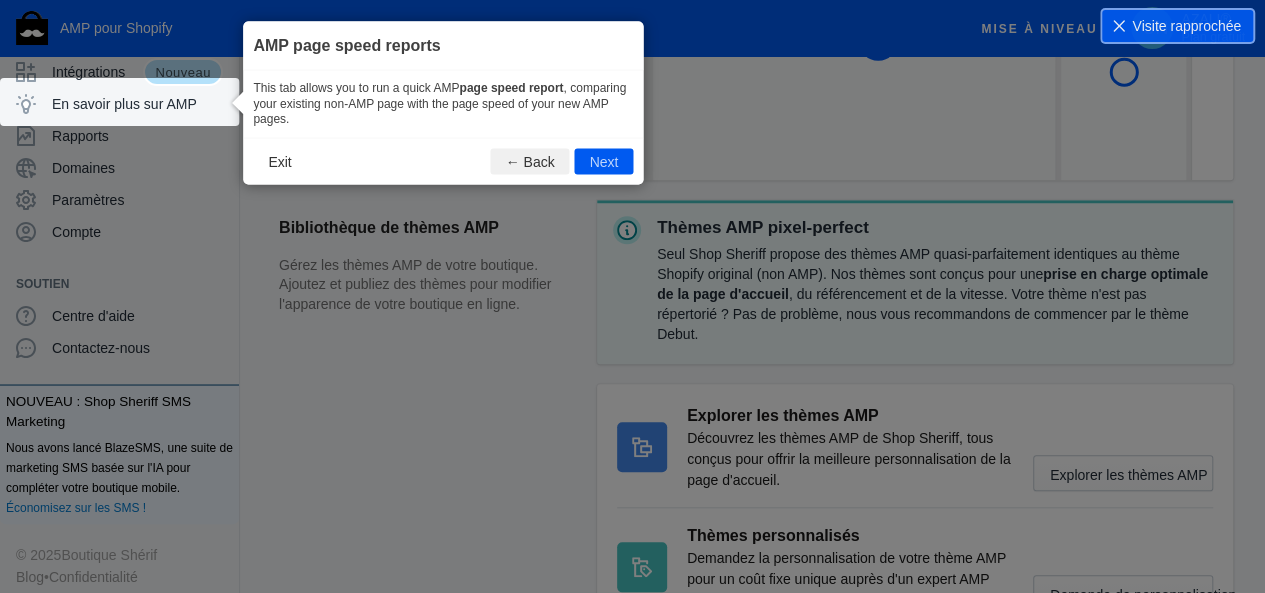 scroll, scrollTop: 178, scrollLeft: 0, axis: vertical 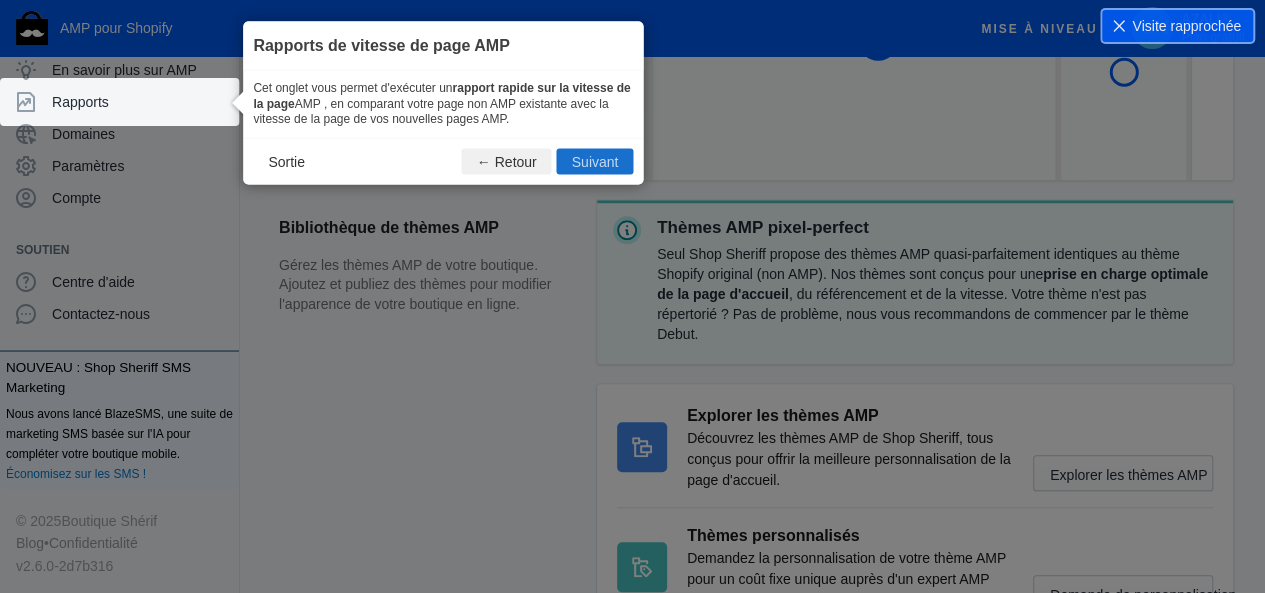 click on "Suivant" at bounding box center [595, 161] 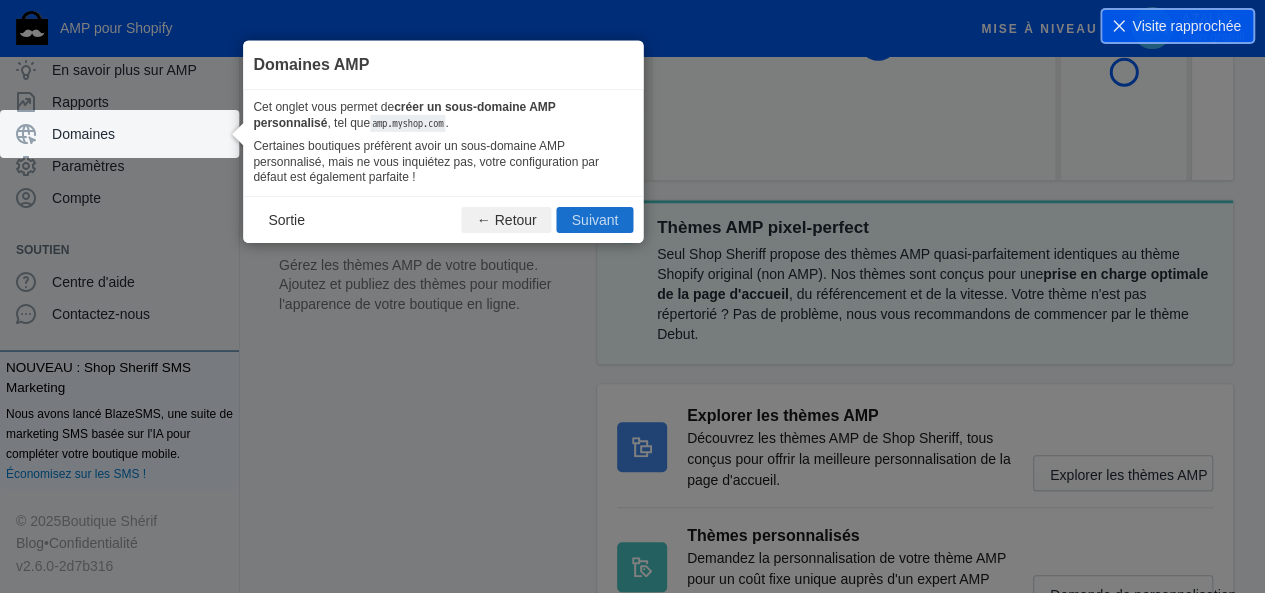 click on "Suivant" at bounding box center (595, 220) 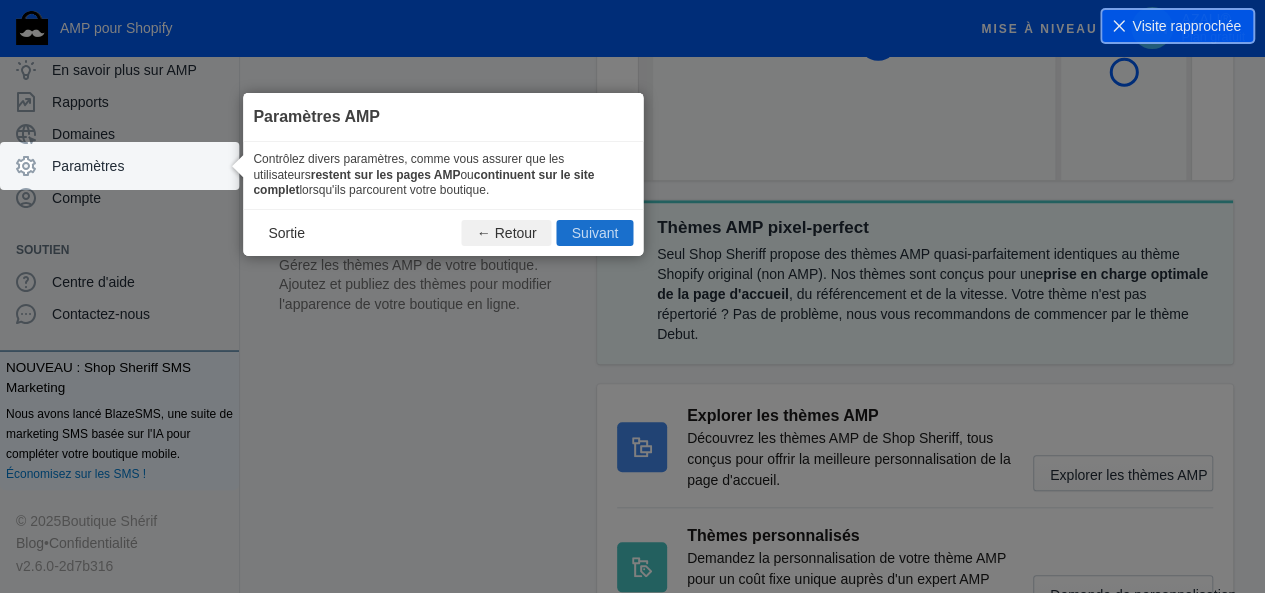 click on "Suivant" at bounding box center (595, 232) 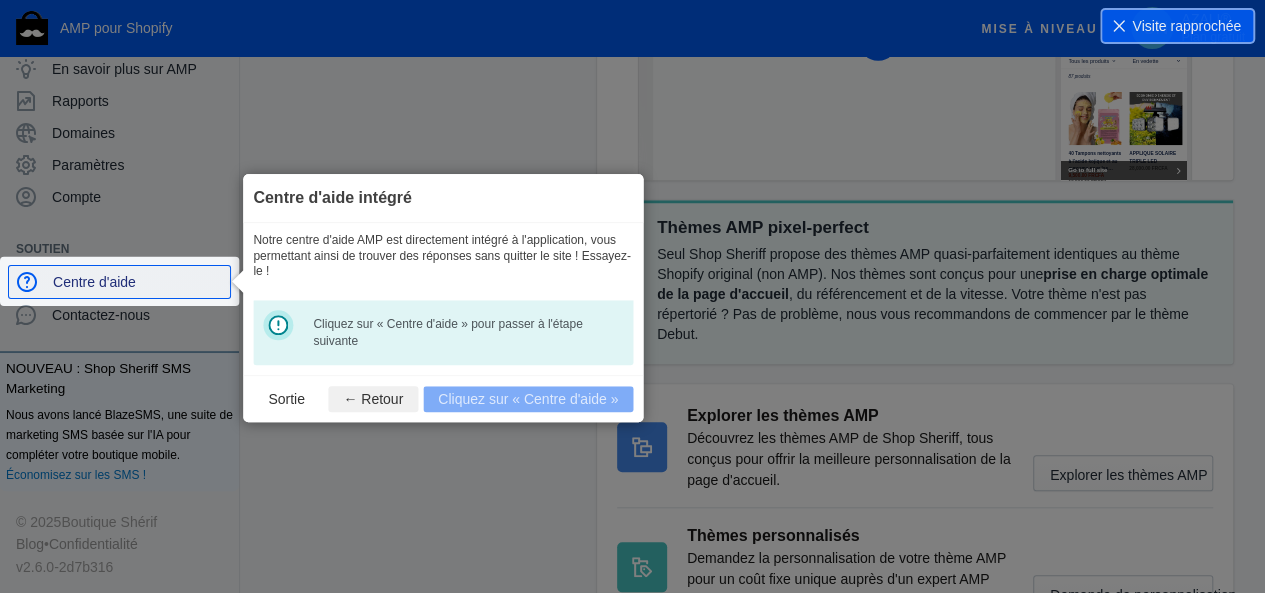 scroll, scrollTop: 0, scrollLeft: 0, axis: both 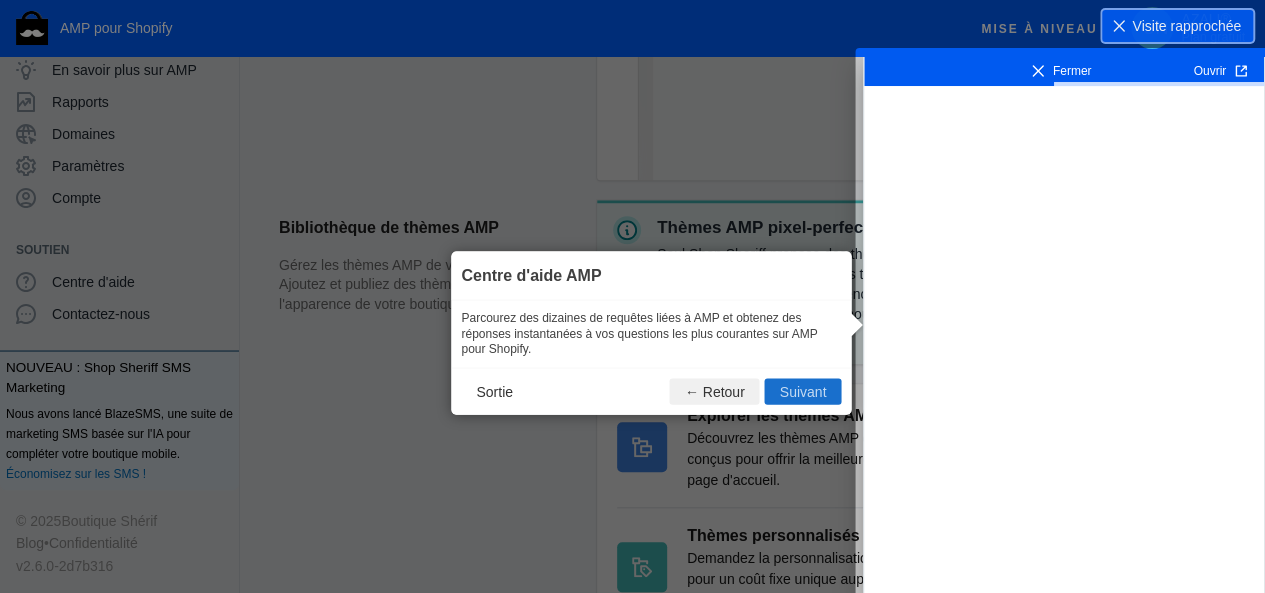 click on "Suivant" at bounding box center [803, 391] 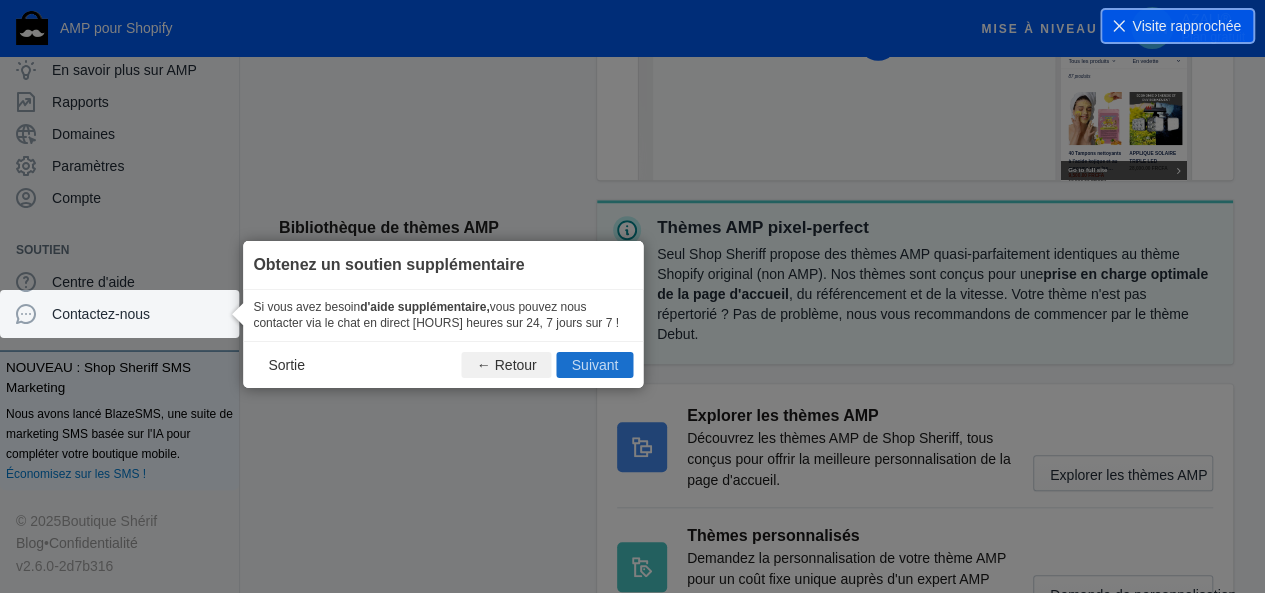 click on "Suivant" at bounding box center [595, 365] 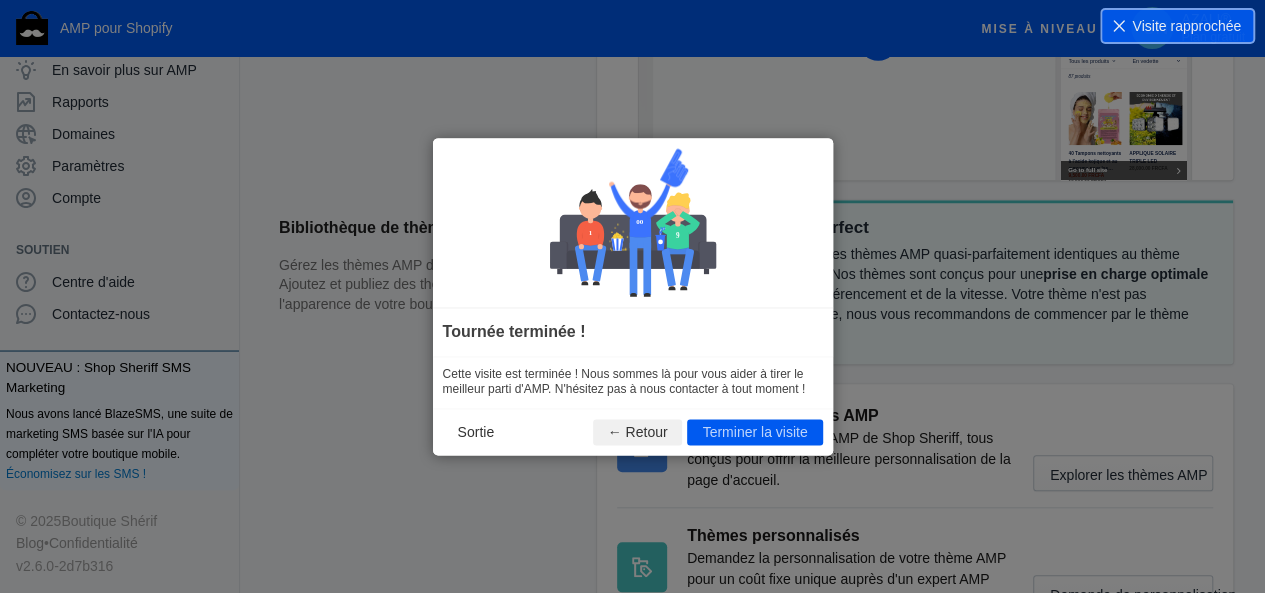 click on "Terminer la visite" at bounding box center (754, 432) 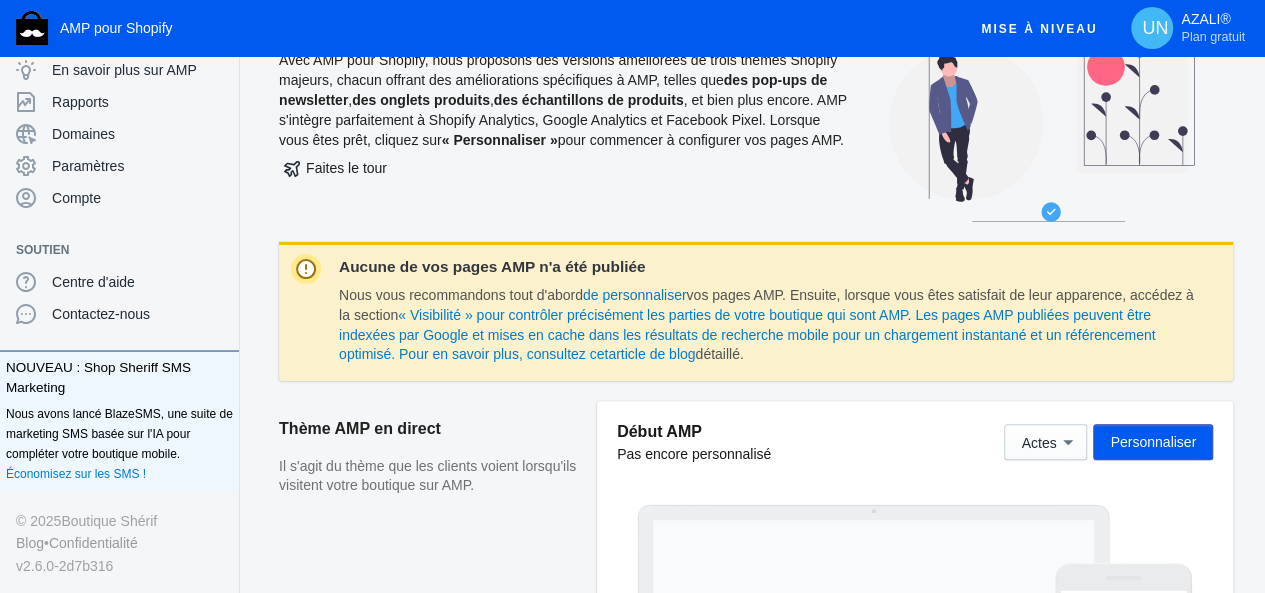 scroll, scrollTop: 218, scrollLeft: 0, axis: vertical 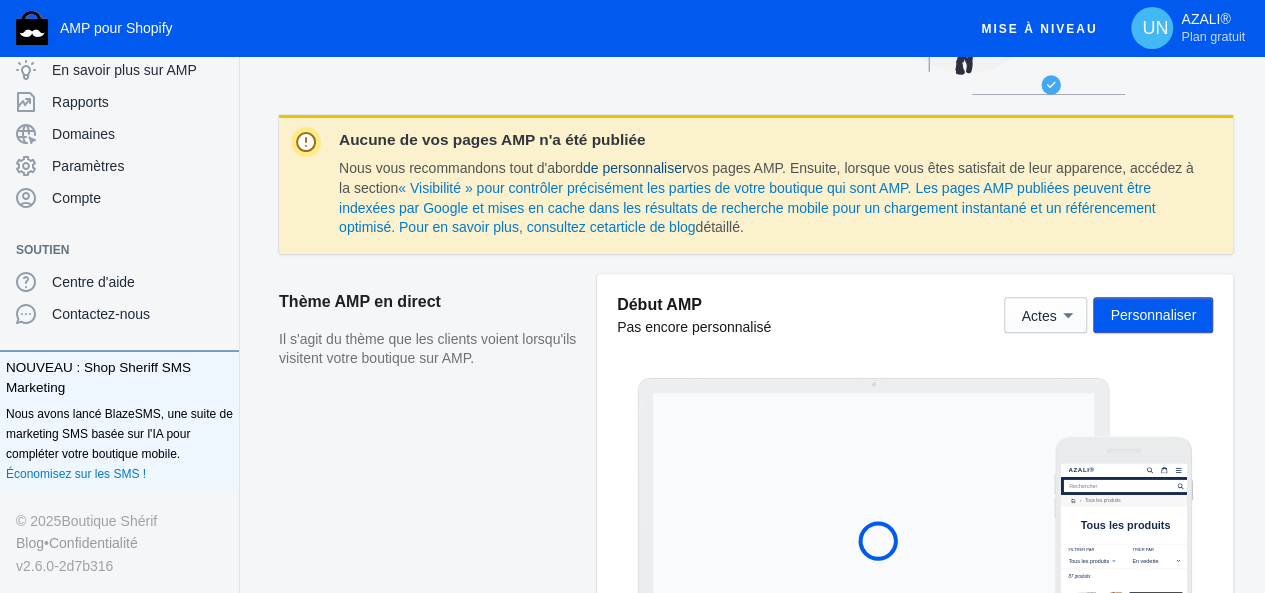 click on "de personnaliser" 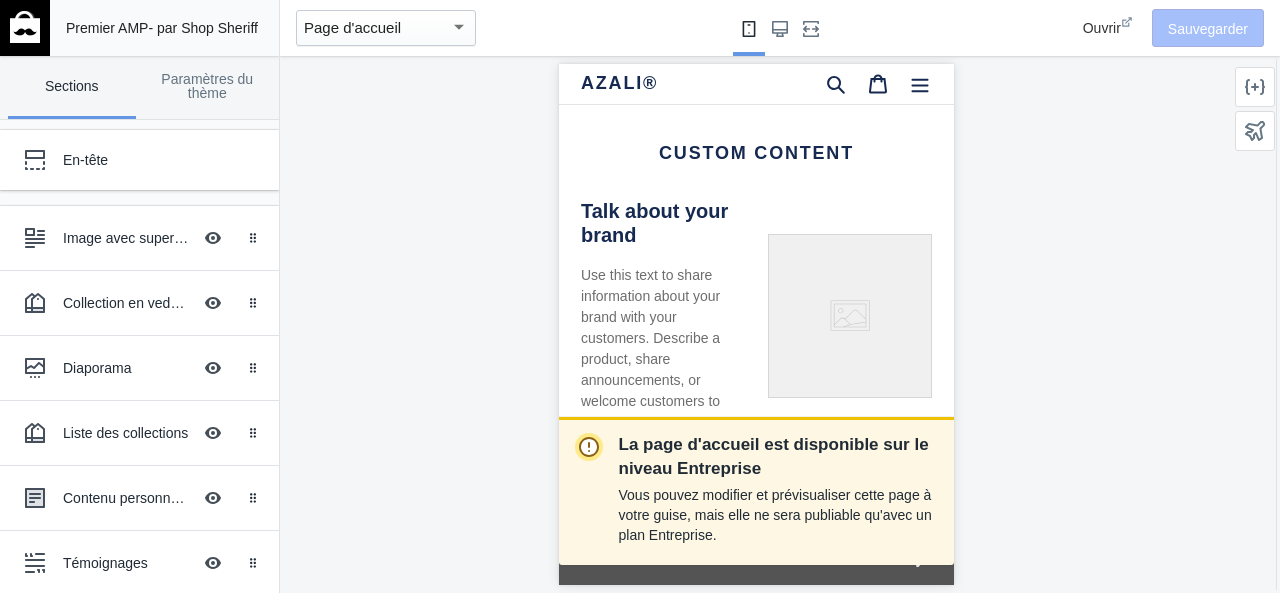 scroll, scrollTop: 3400, scrollLeft: 0, axis: vertical 